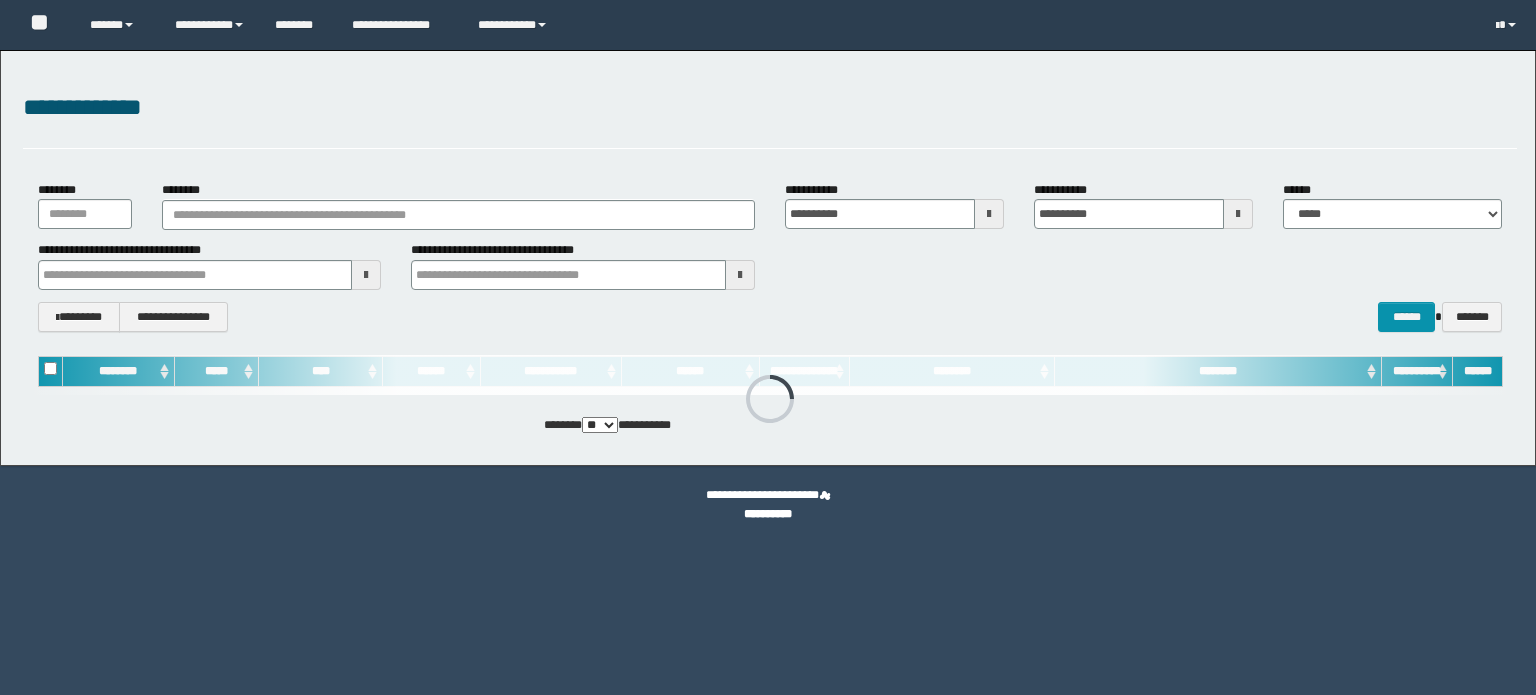 scroll, scrollTop: 0, scrollLeft: 0, axis: both 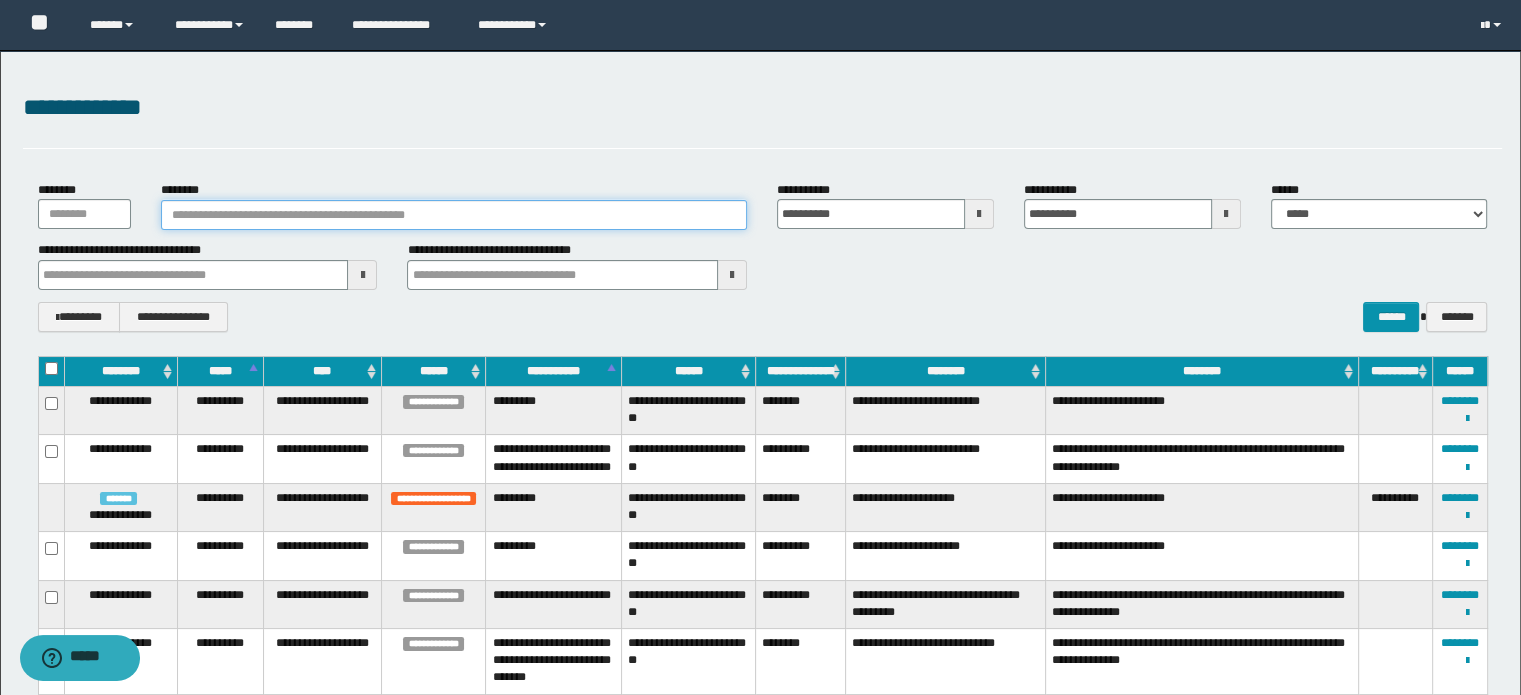 click on "********" at bounding box center [454, 215] 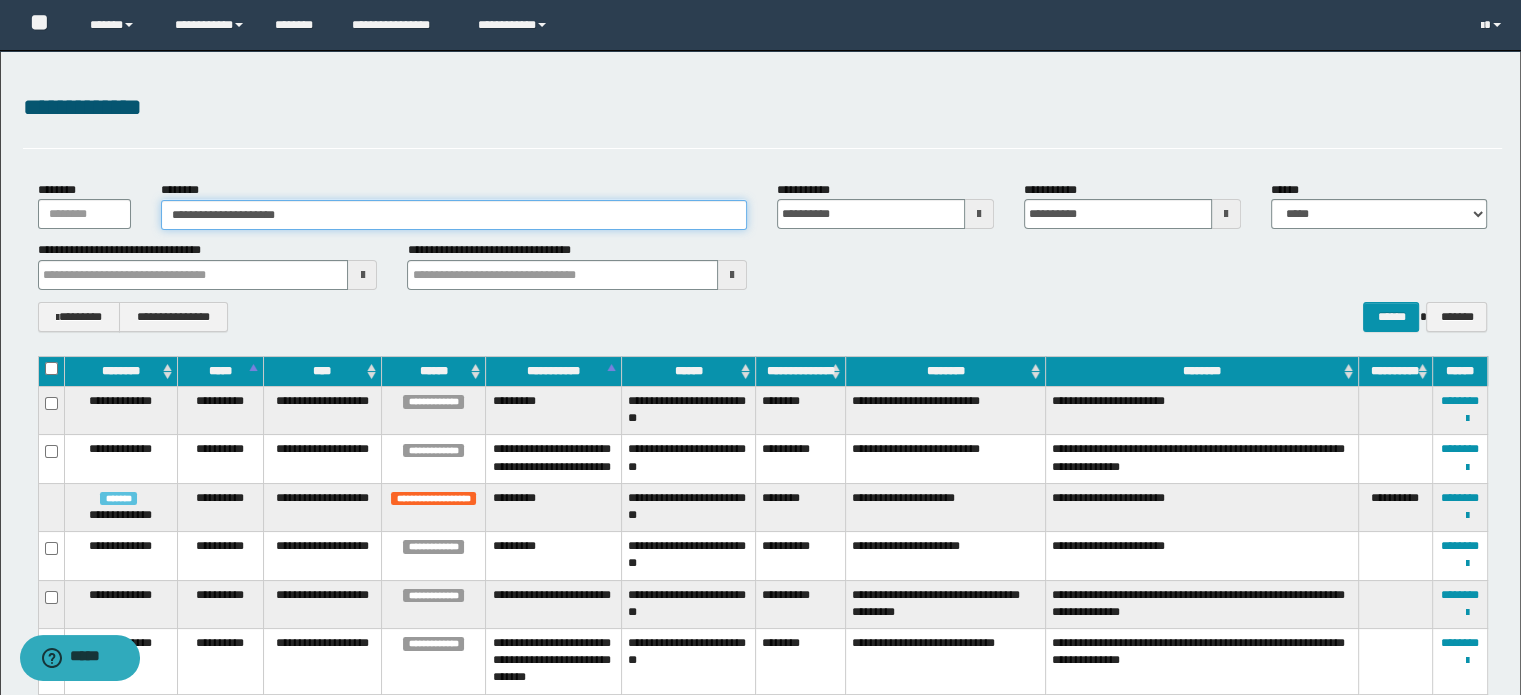 type on "**********" 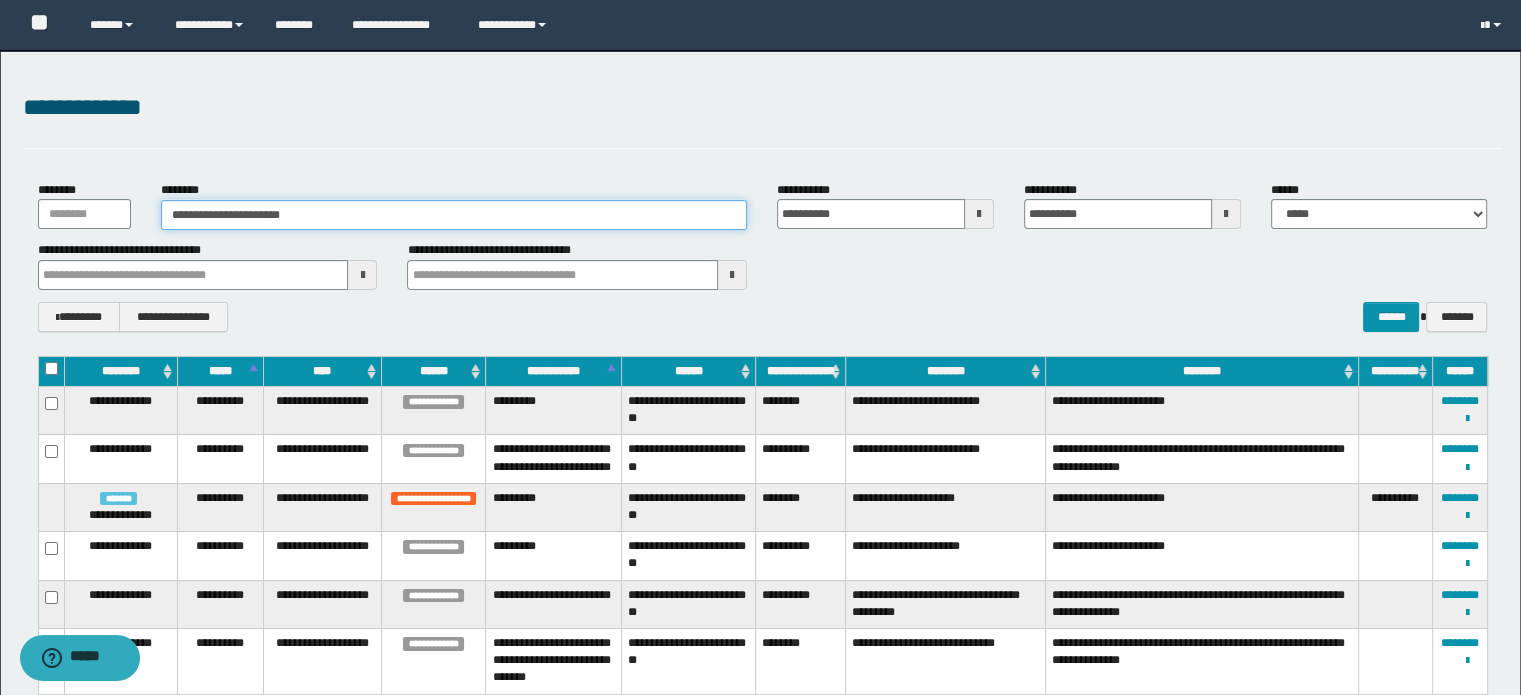 type on "**********" 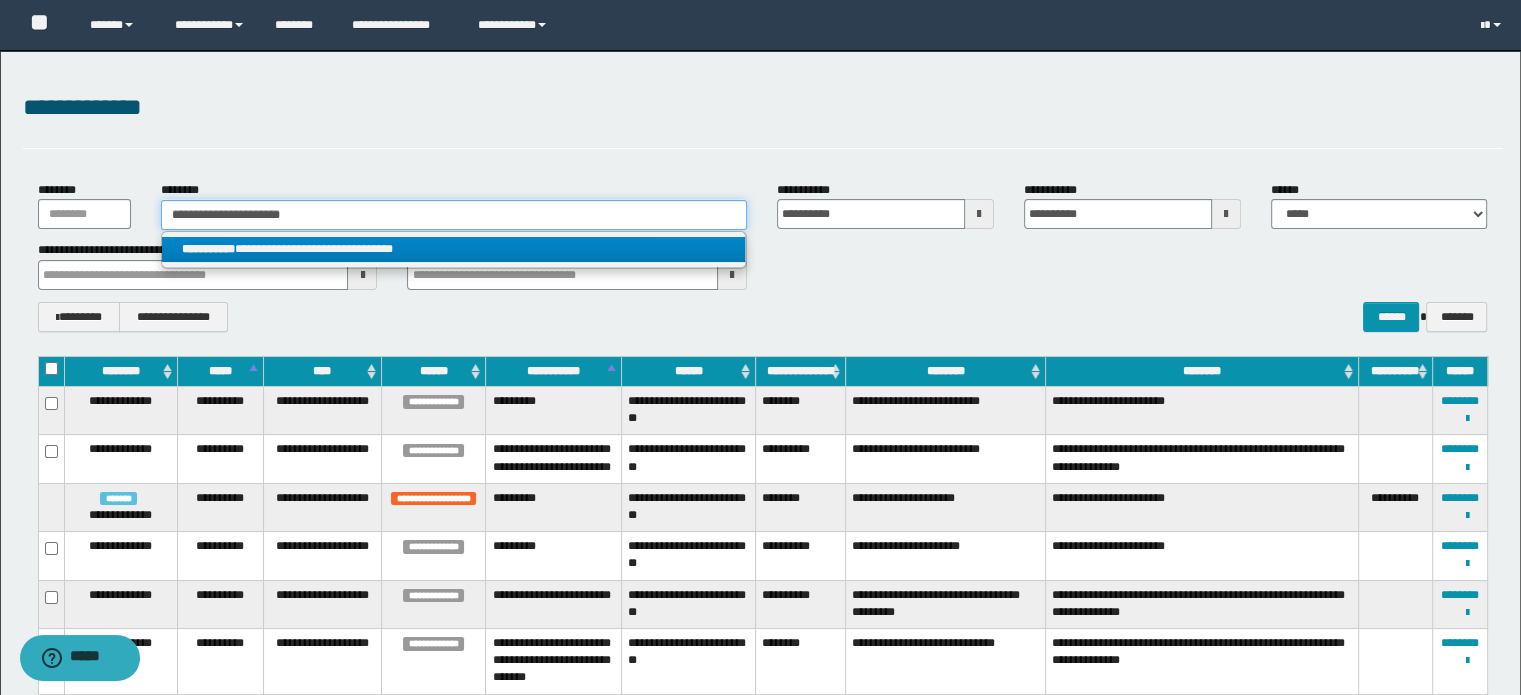 type on "**********" 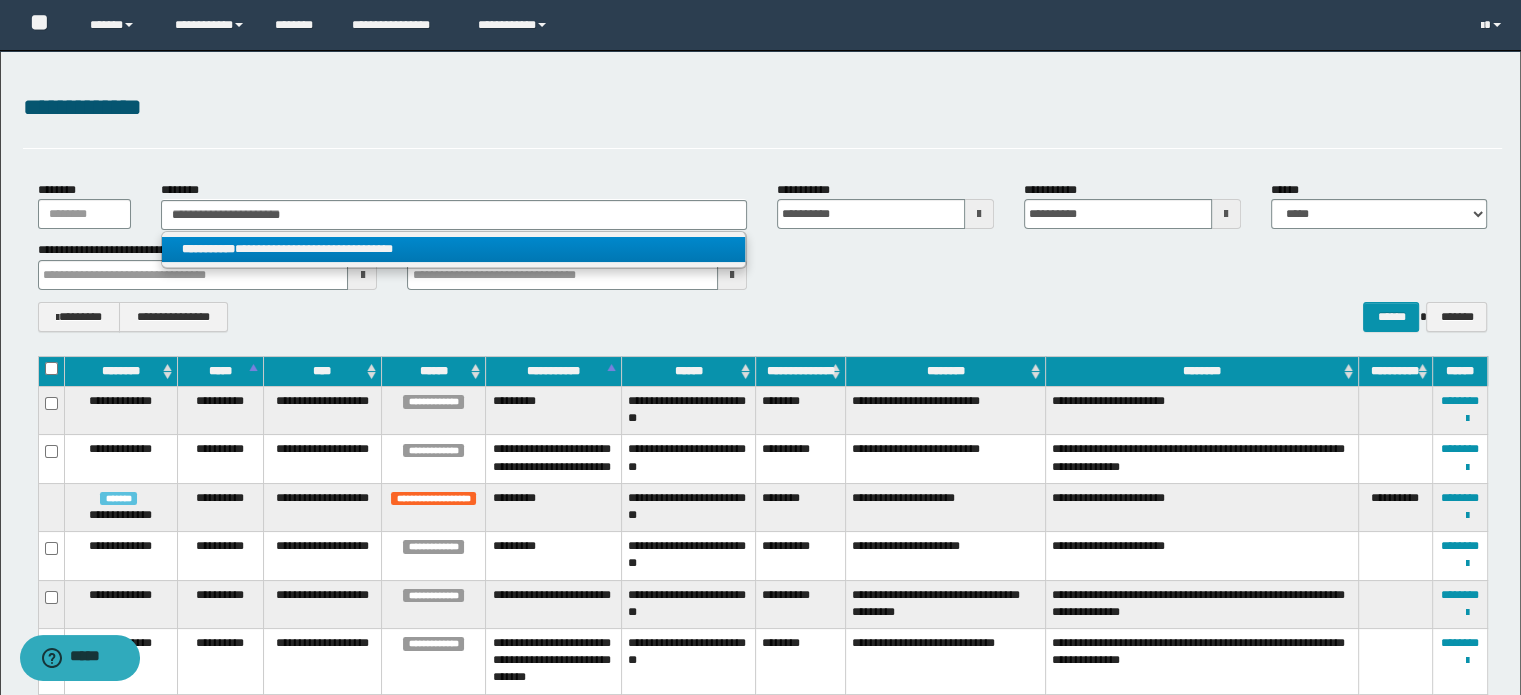 click on "**********" at bounding box center (454, 249) 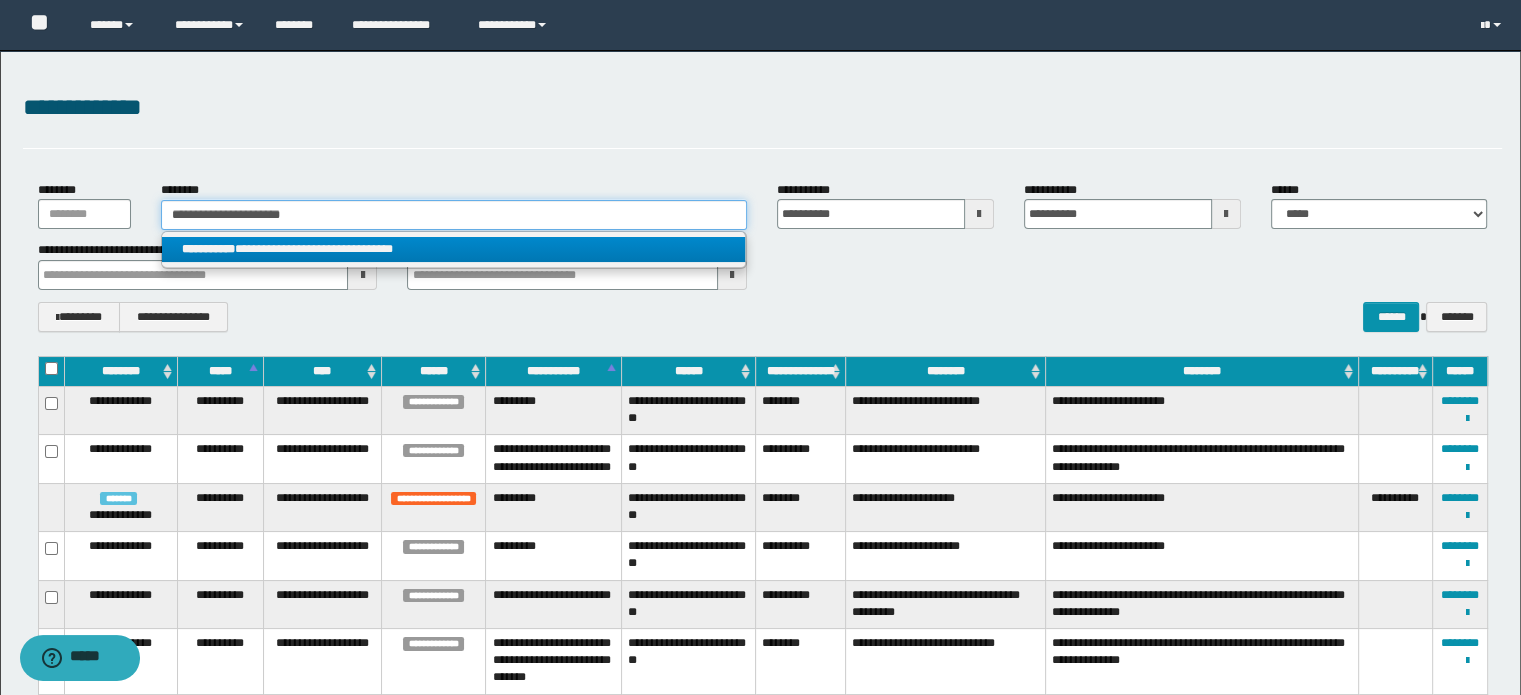 type 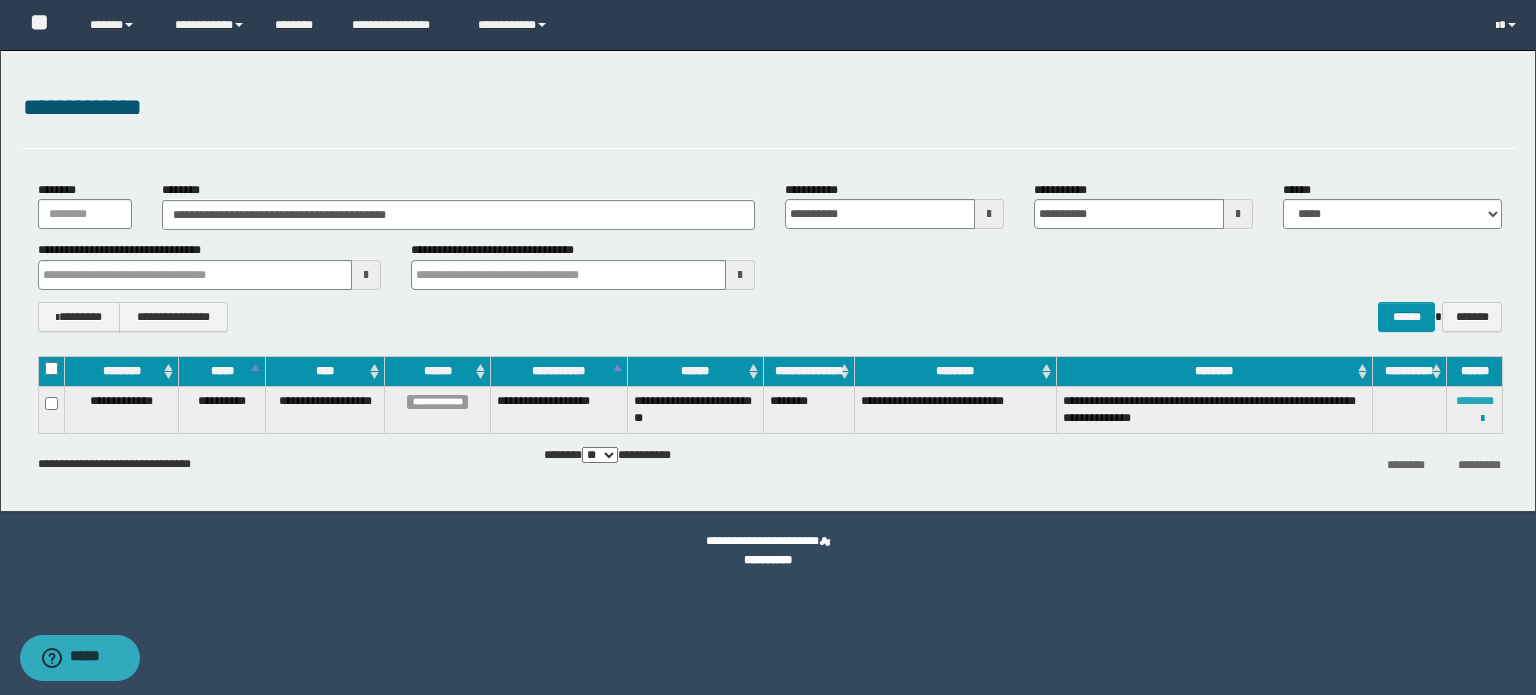 click on "********" at bounding box center (1475, 401) 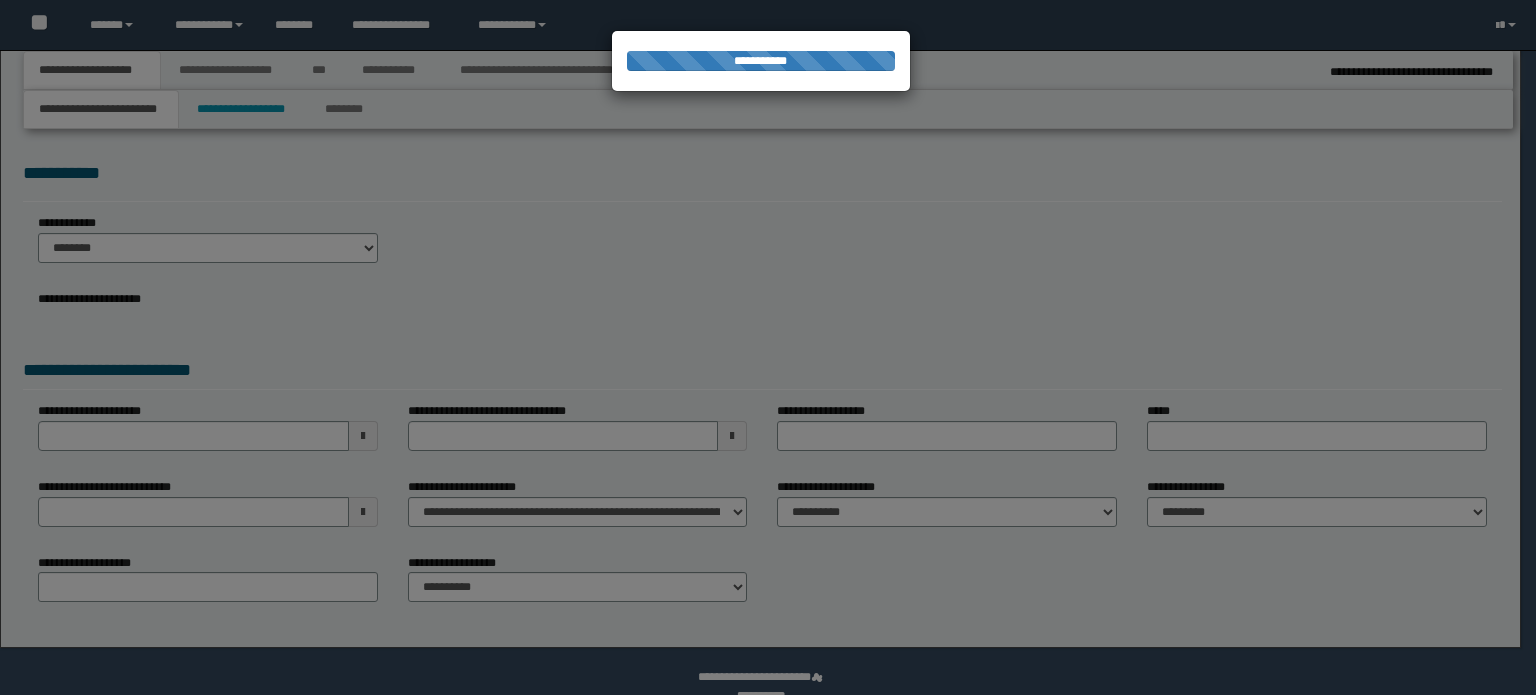 scroll, scrollTop: 0, scrollLeft: 0, axis: both 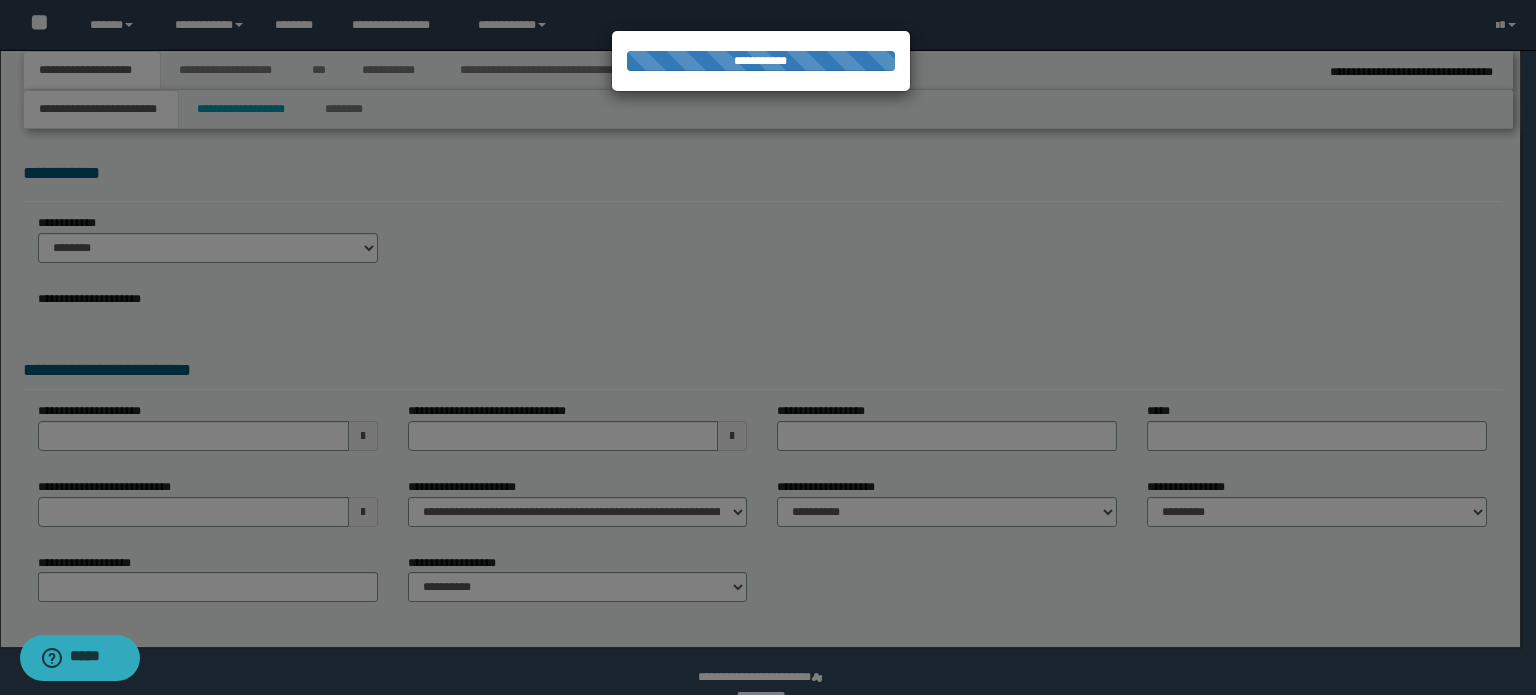 select on "*" 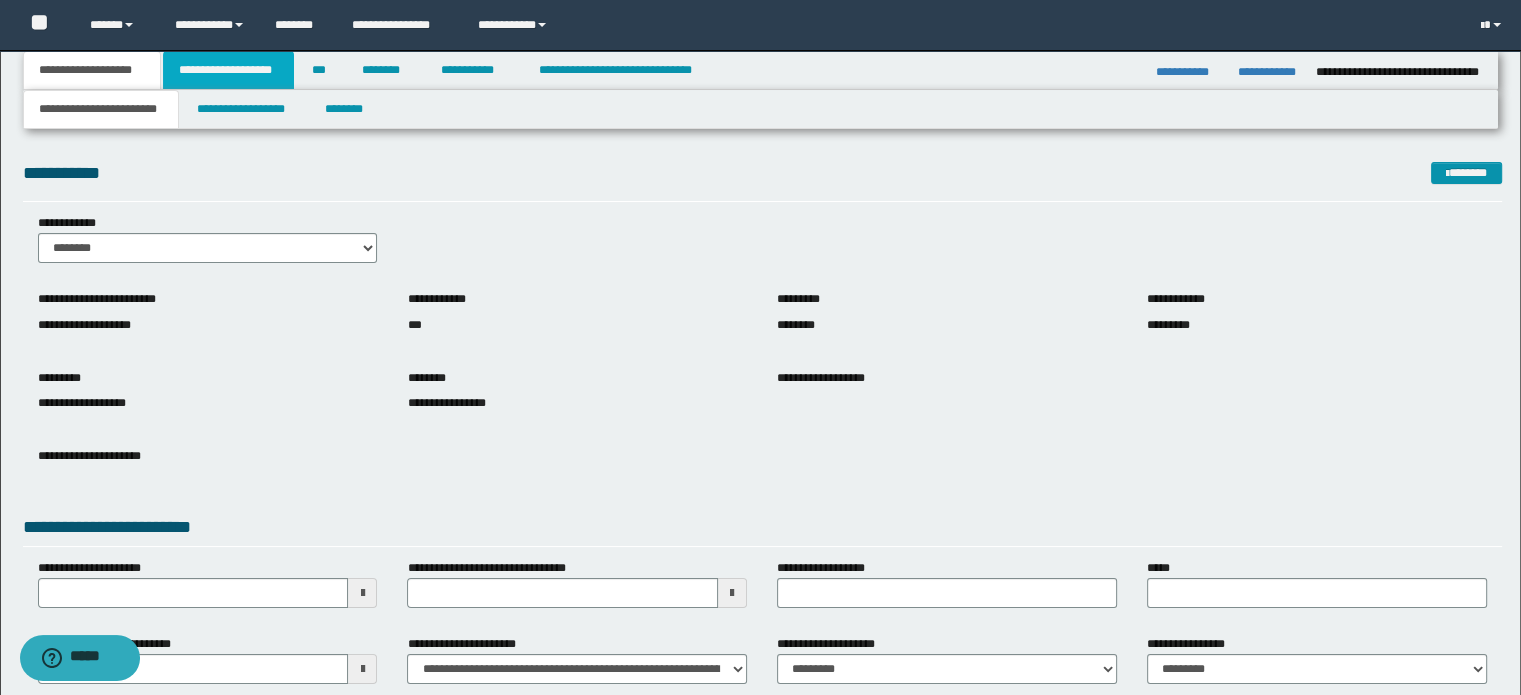 click on "**********" at bounding box center (228, 70) 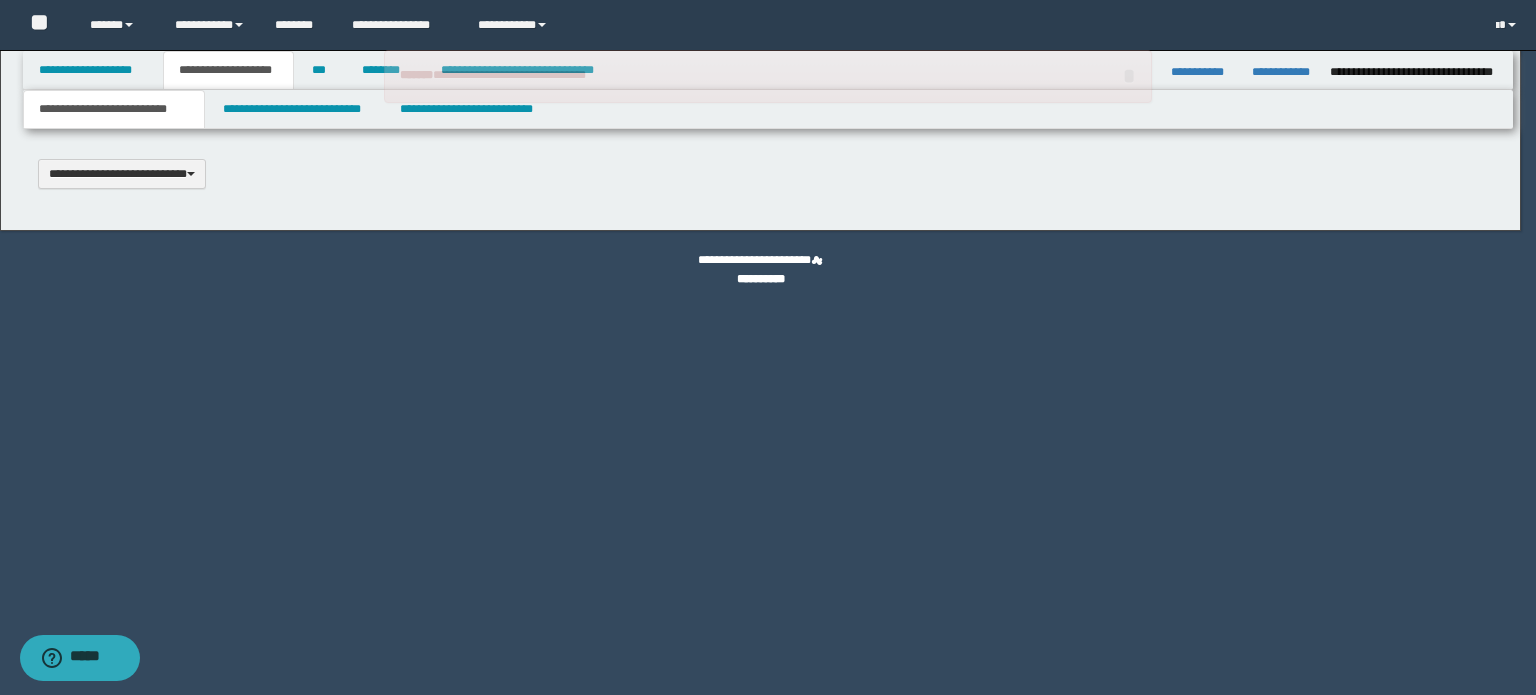 type 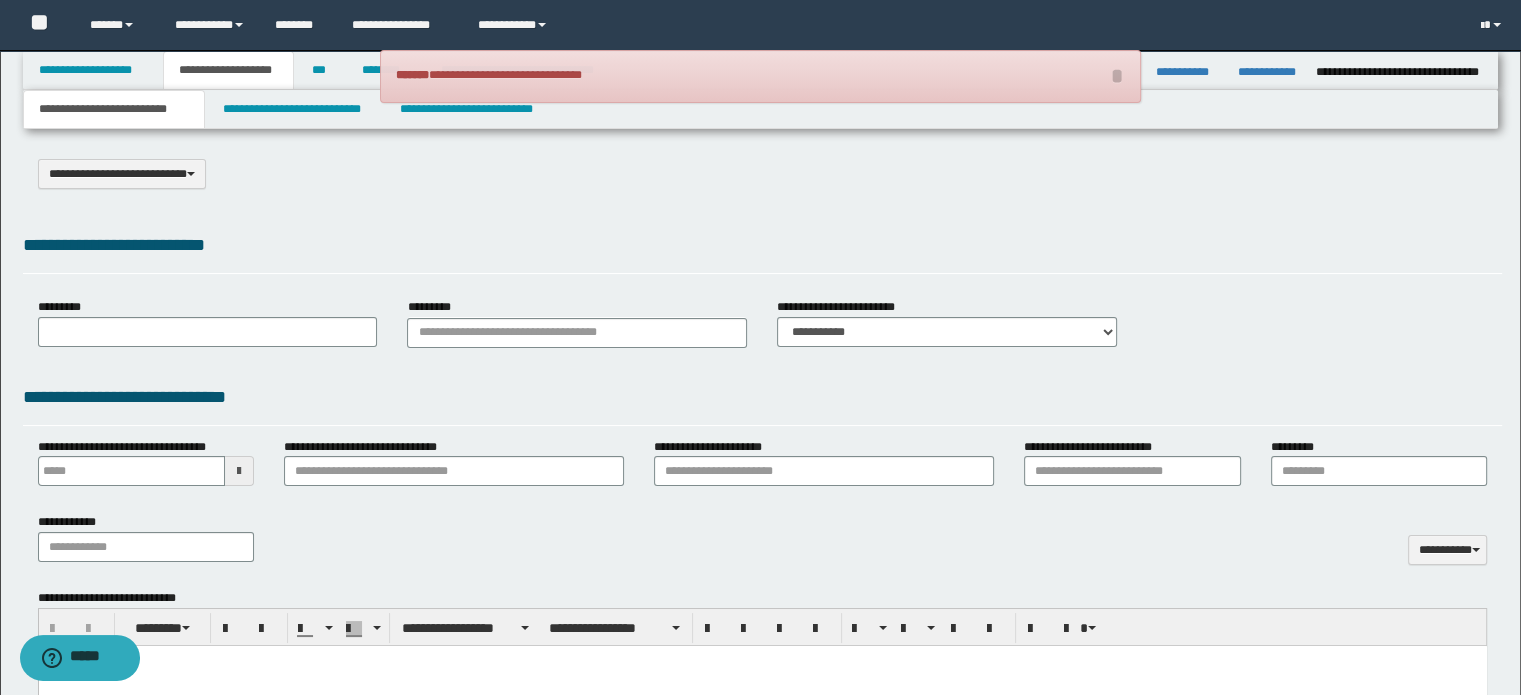 select on "*" 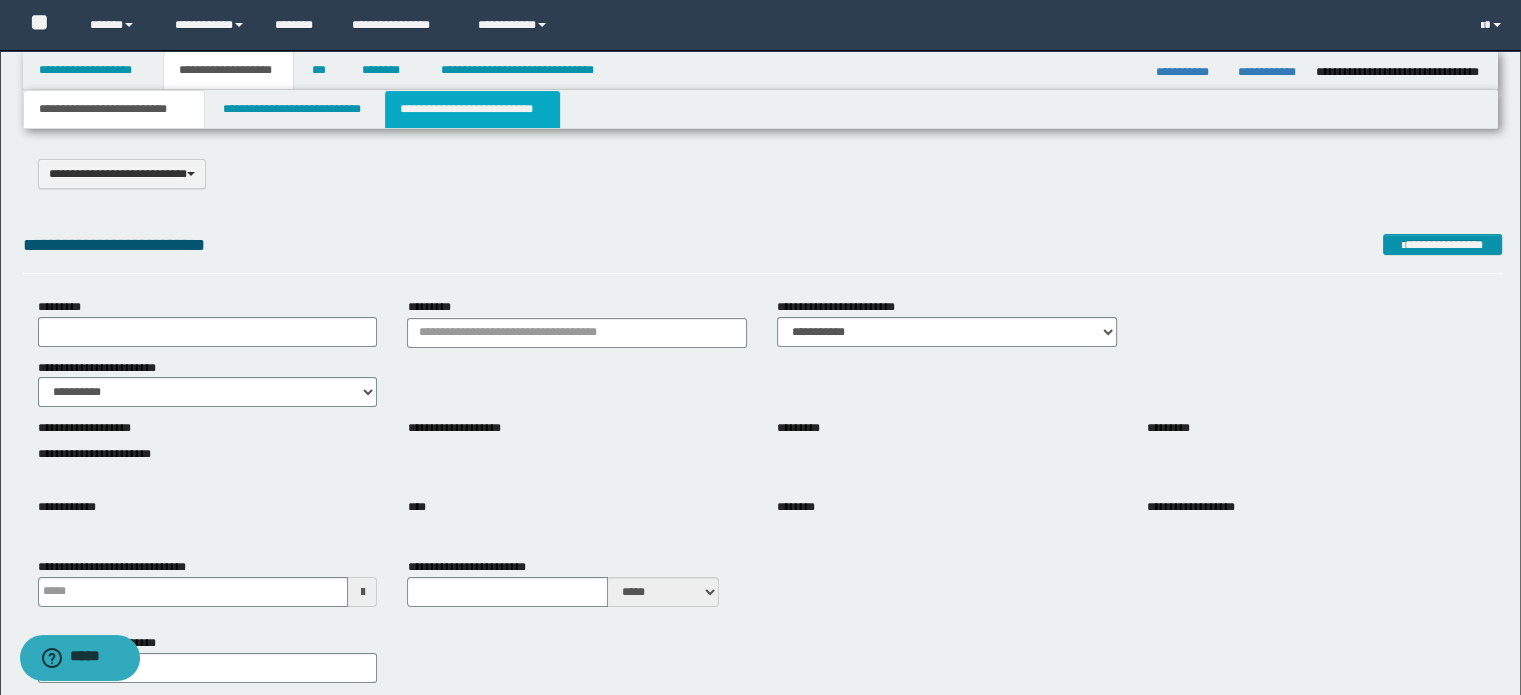 click on "**********" at bounding box center (472, 109) 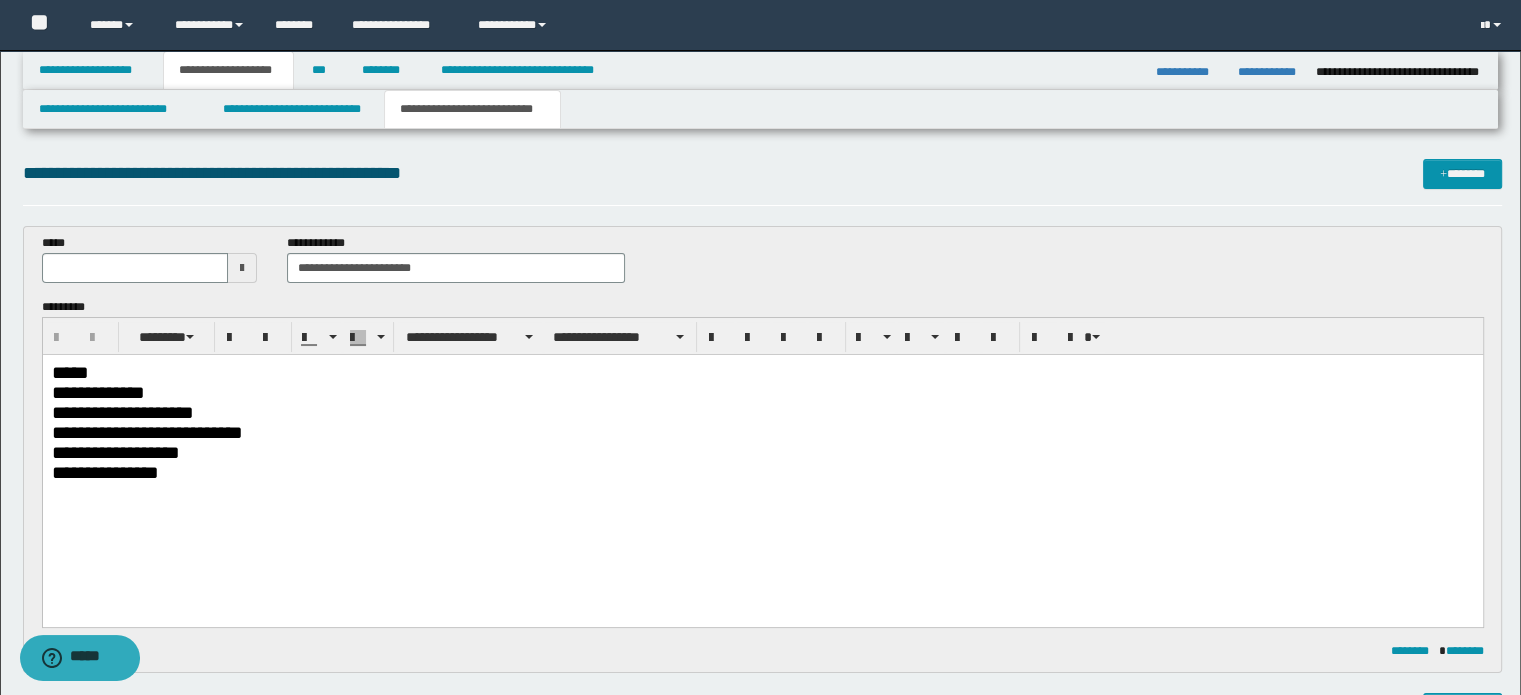 scroll, scrollTop: 0, scrollLeft: 0, axis: both 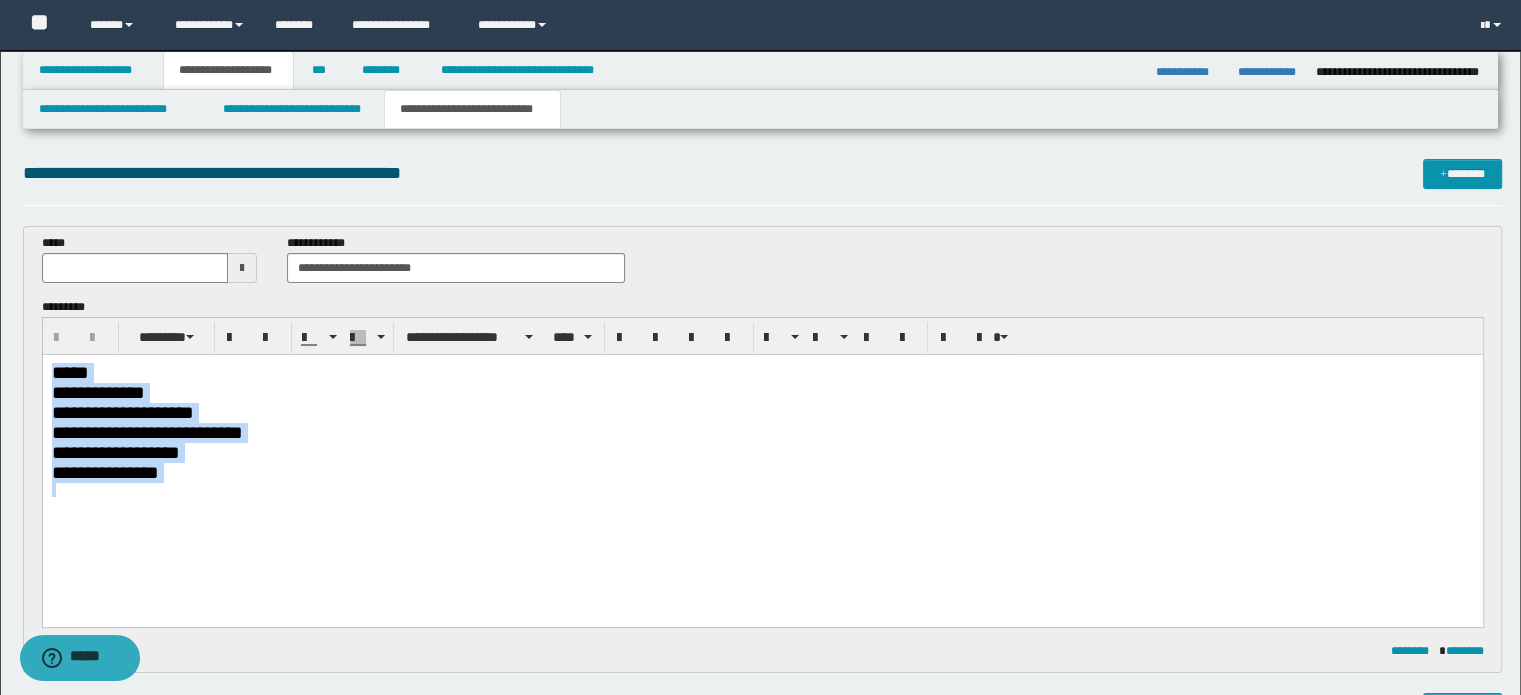 drag, startPoint x: 215, startPoint y: 488, endPoint x: 14, endPoint y: 367, distance: 234.61032 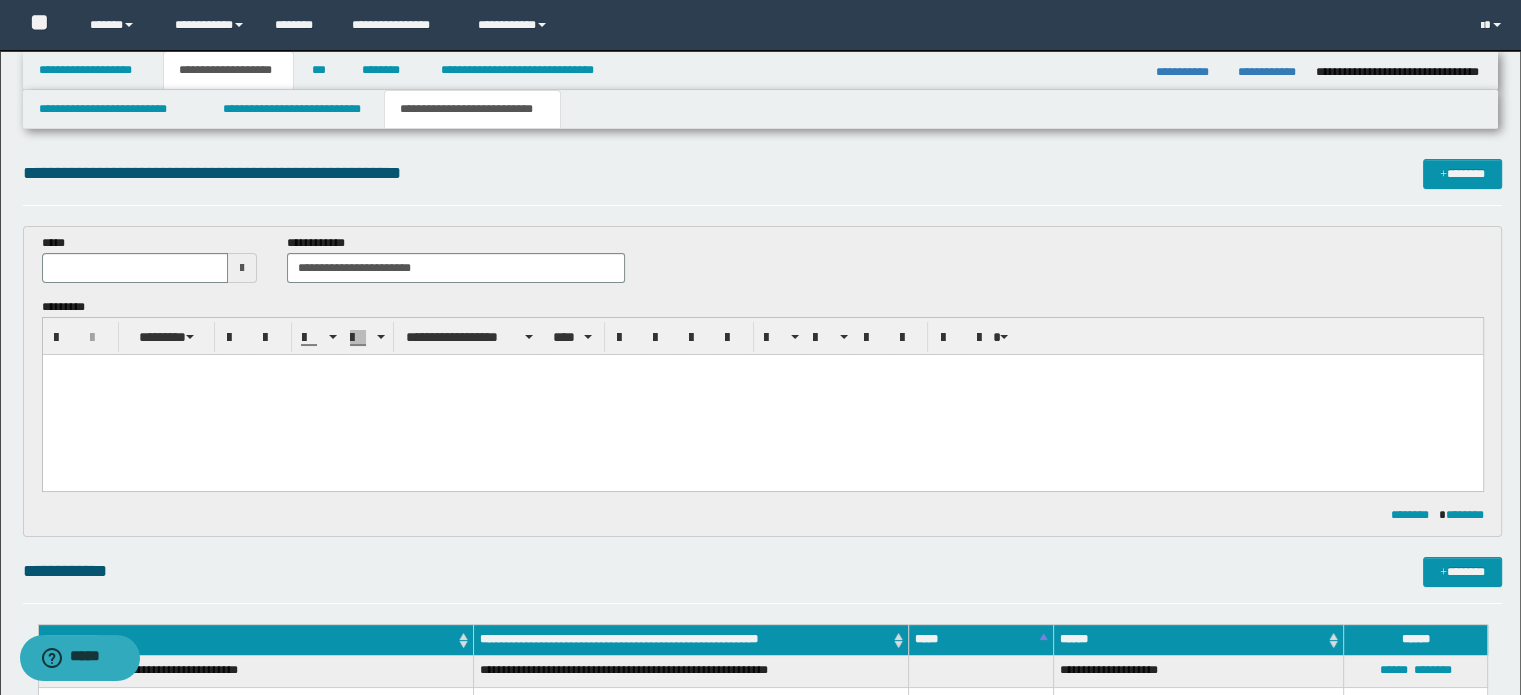 type 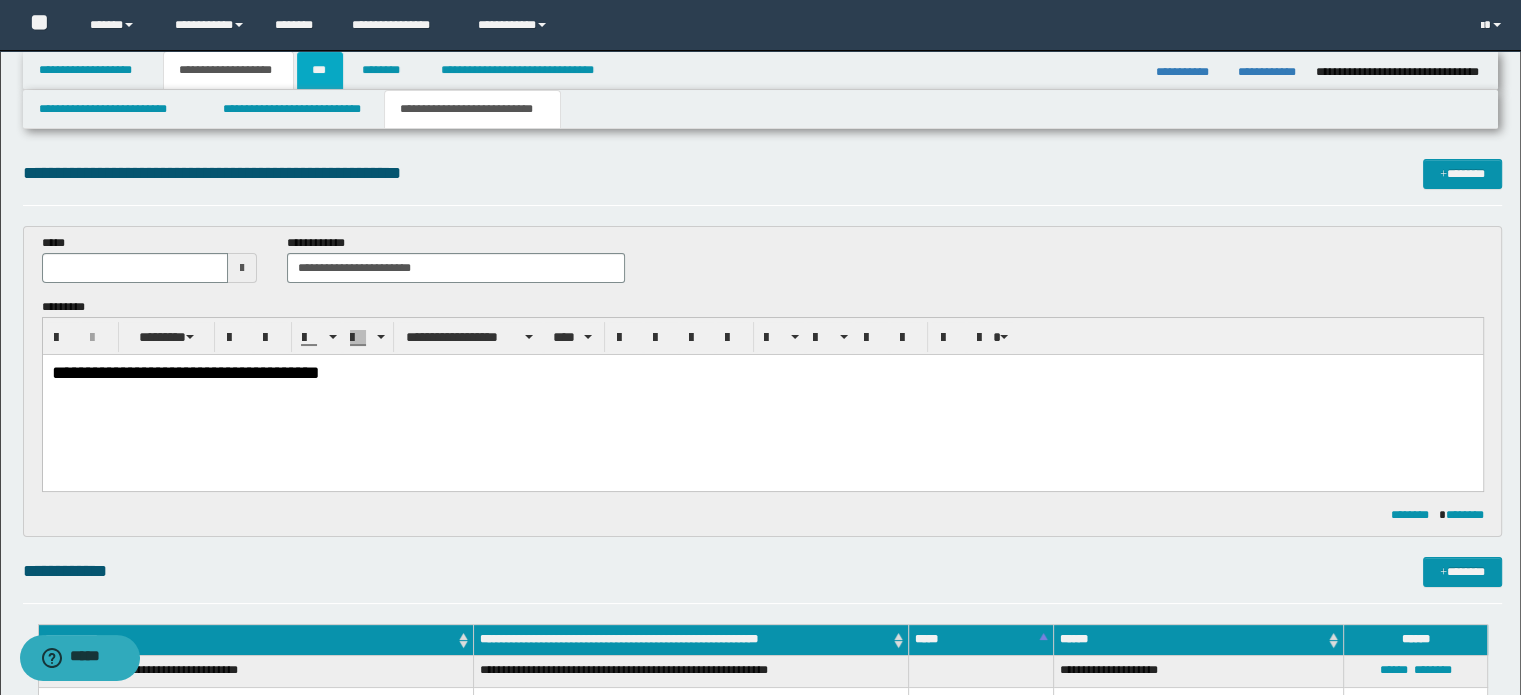 click on "***" at bounding box center [320, 70] 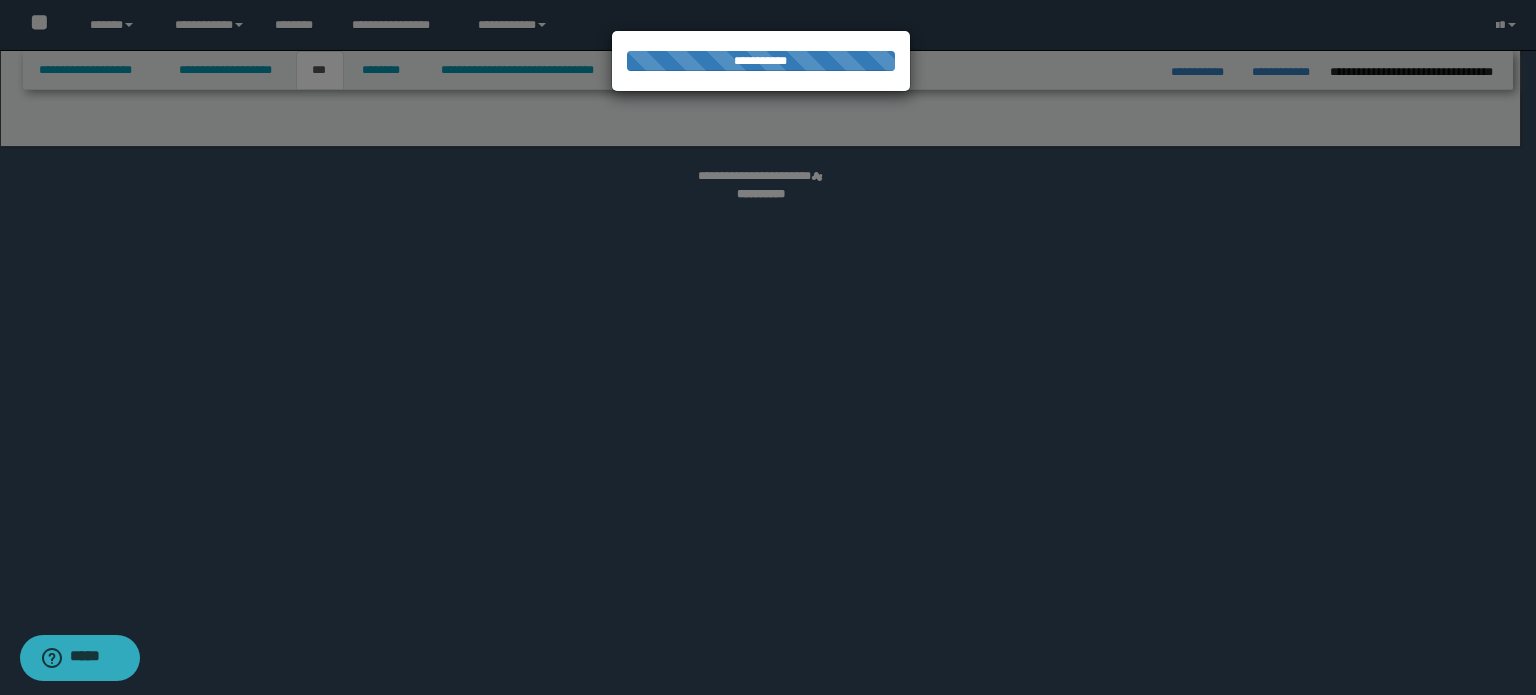 select on "*" 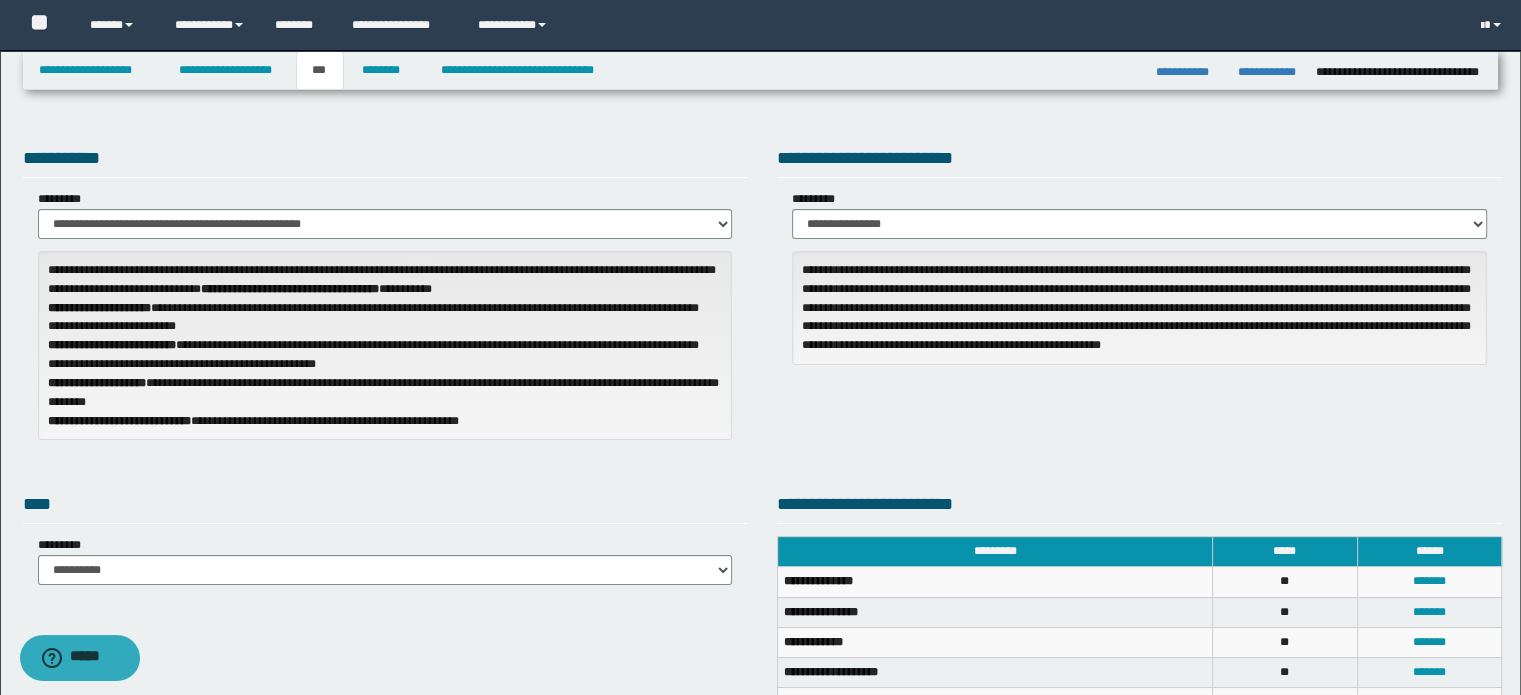 scroll, scrollTop: 0, scrollLeft: 0, axis: both 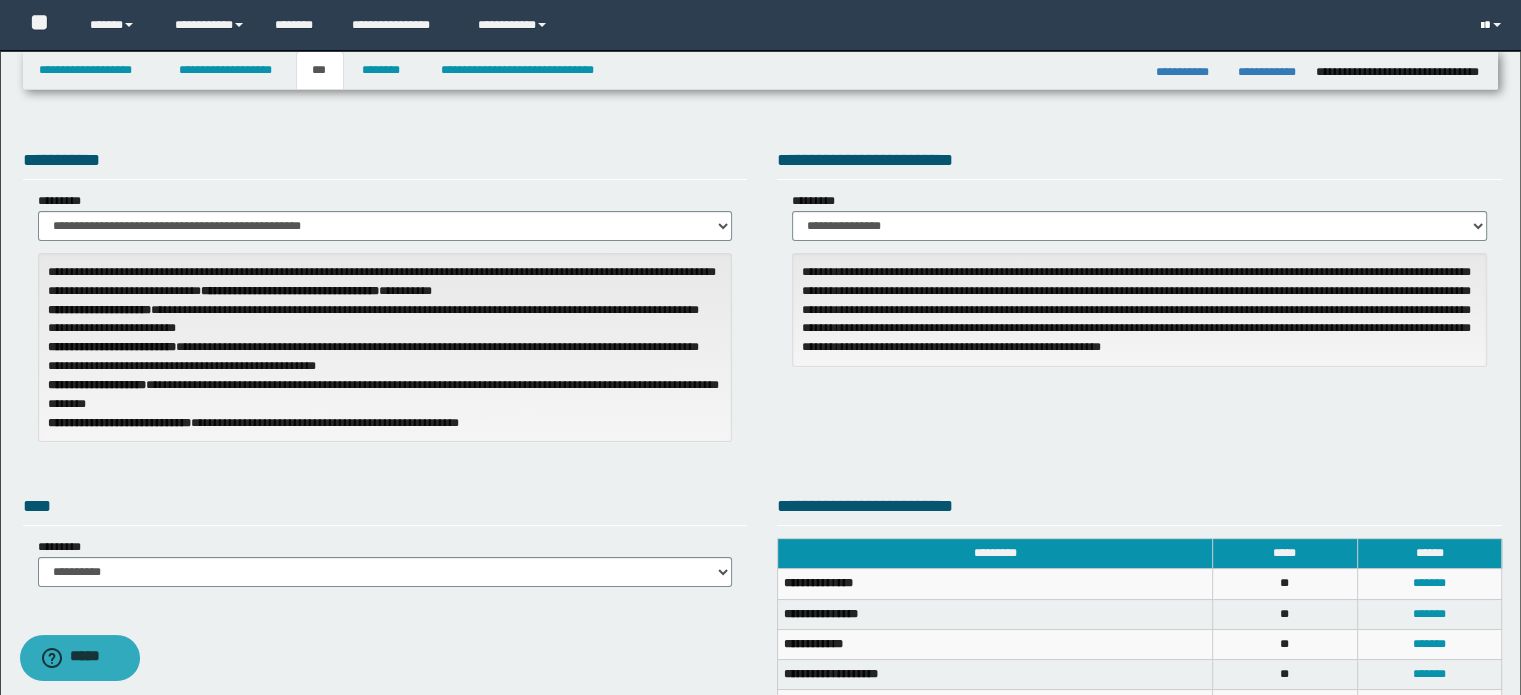 click at bounding box center [1497, 25] 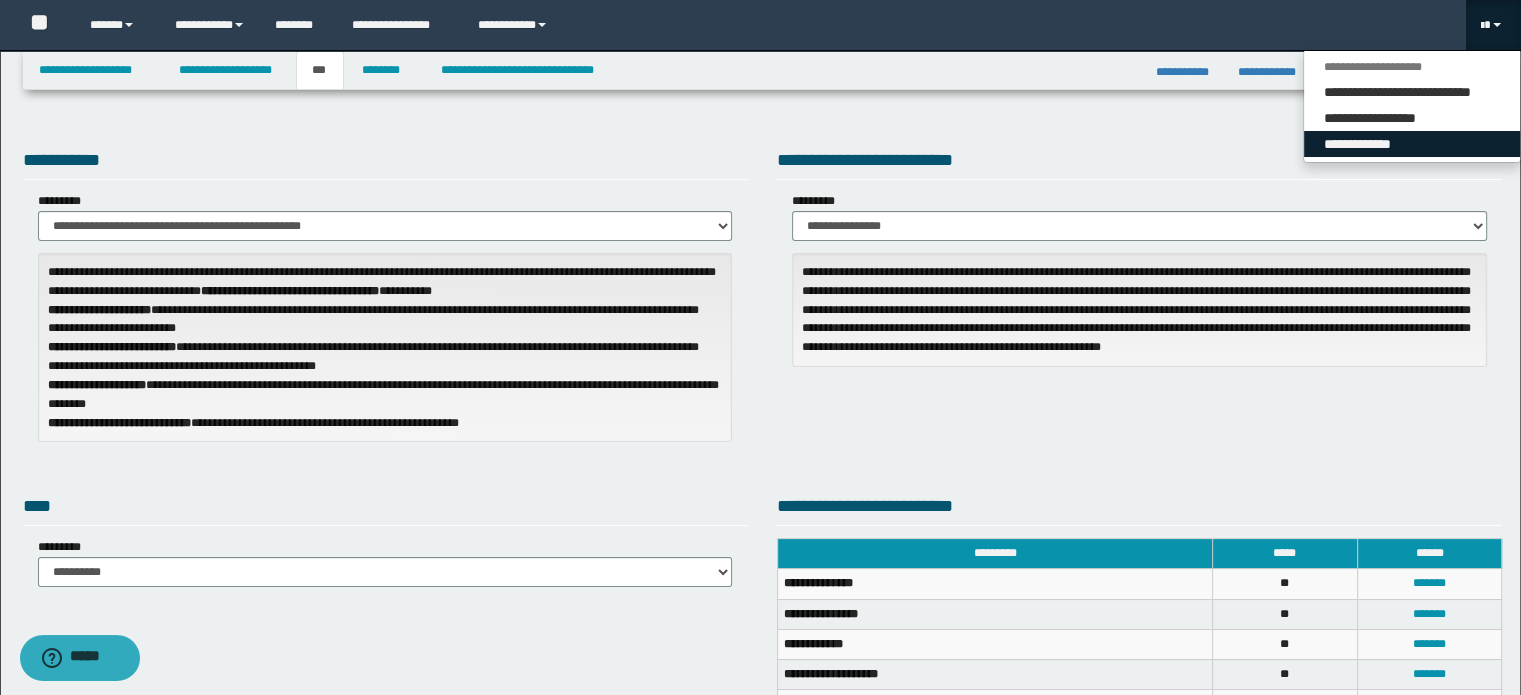click on "**********" at bounding box center (1412, 144) 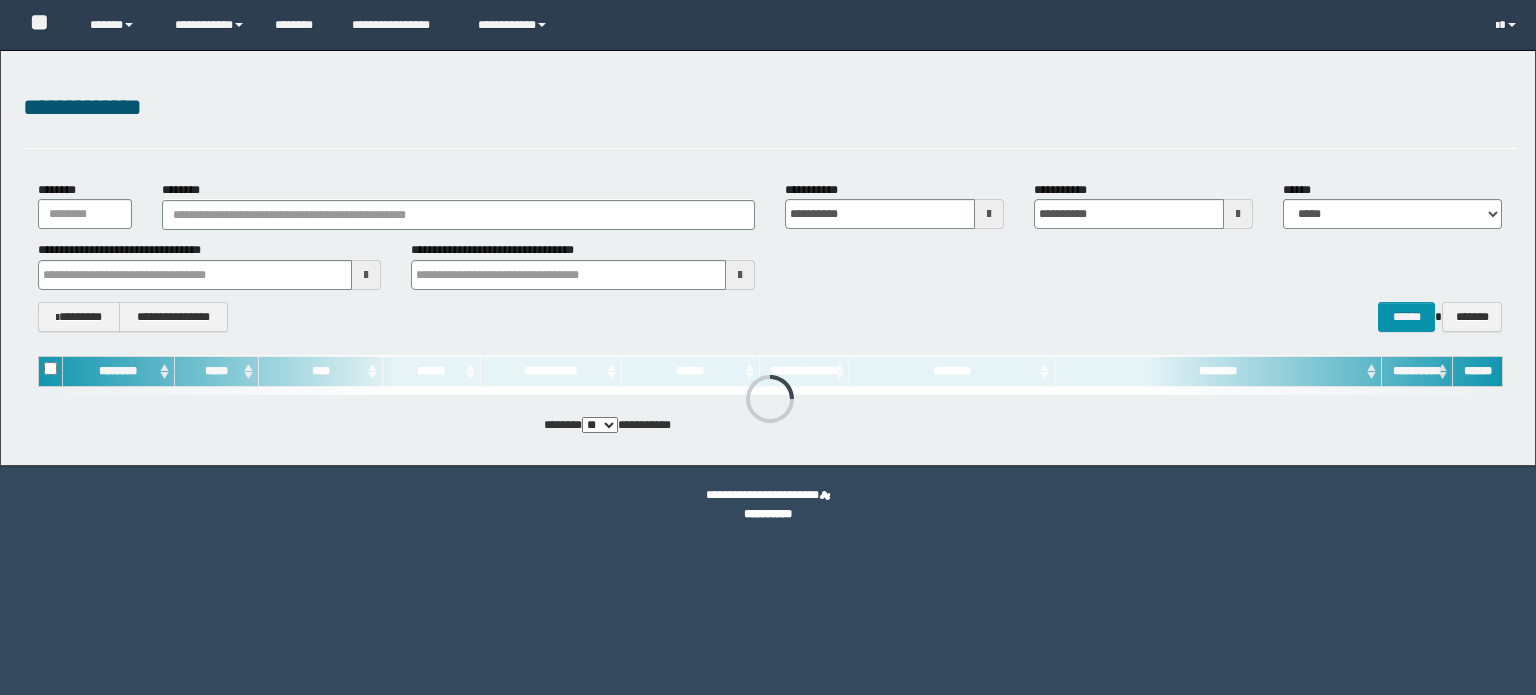 scroll, scrollTop: 0, scrollLeft: 0, axis: both 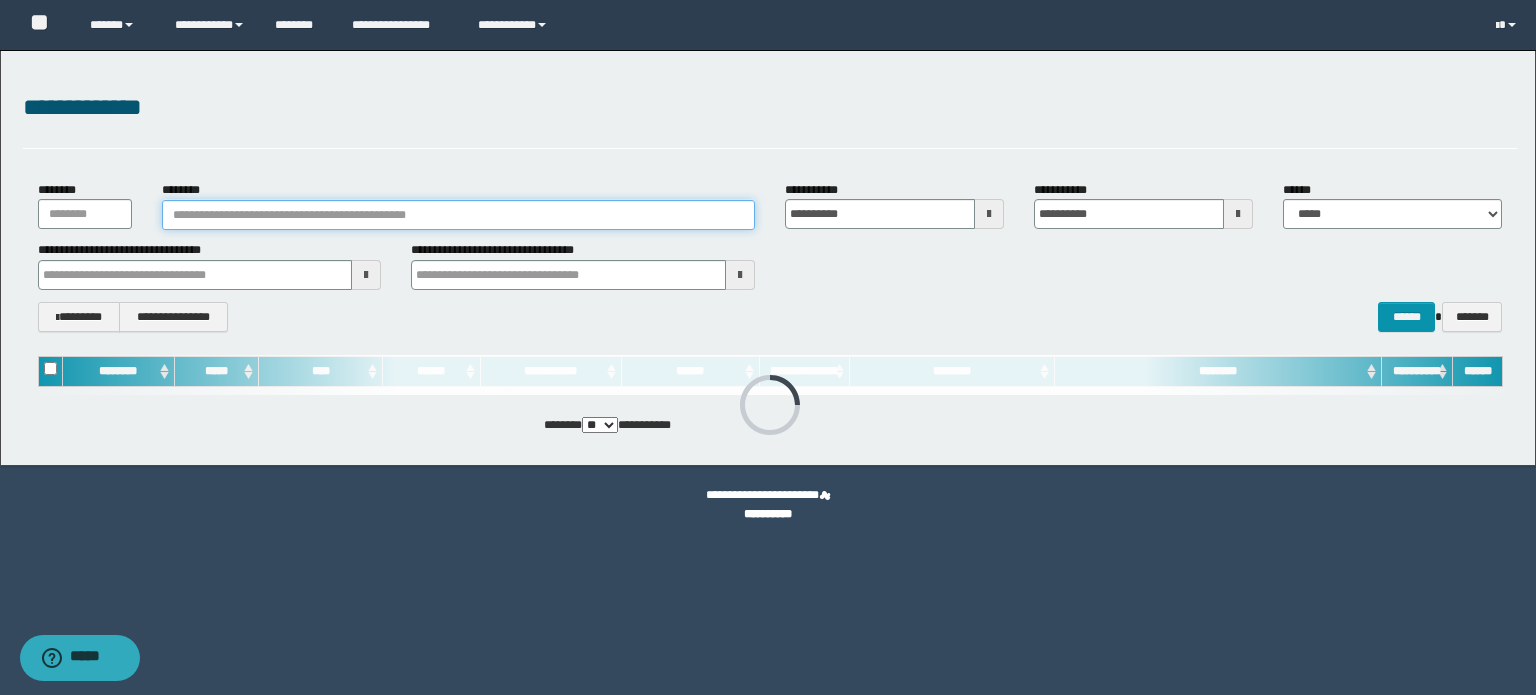 click on "********" at bounding box center [458, 215] 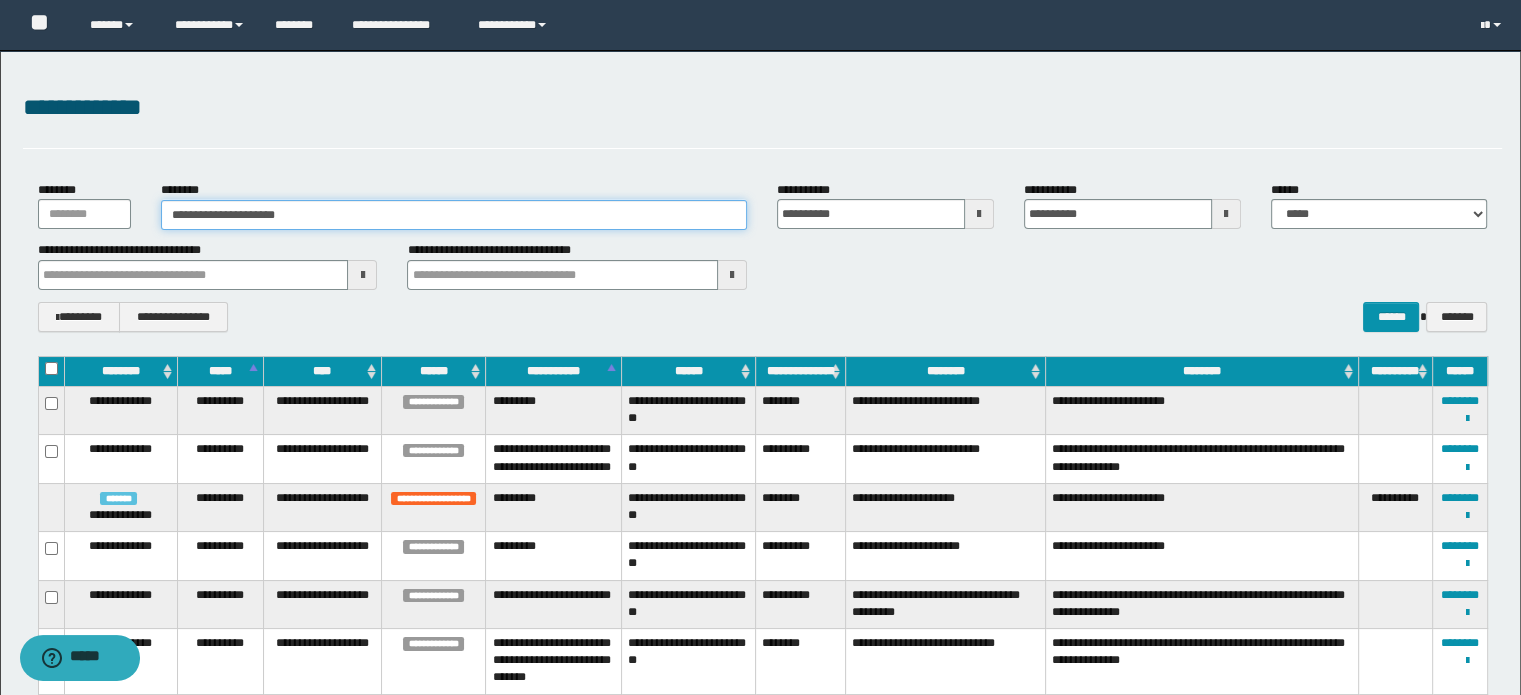 type on "**********" 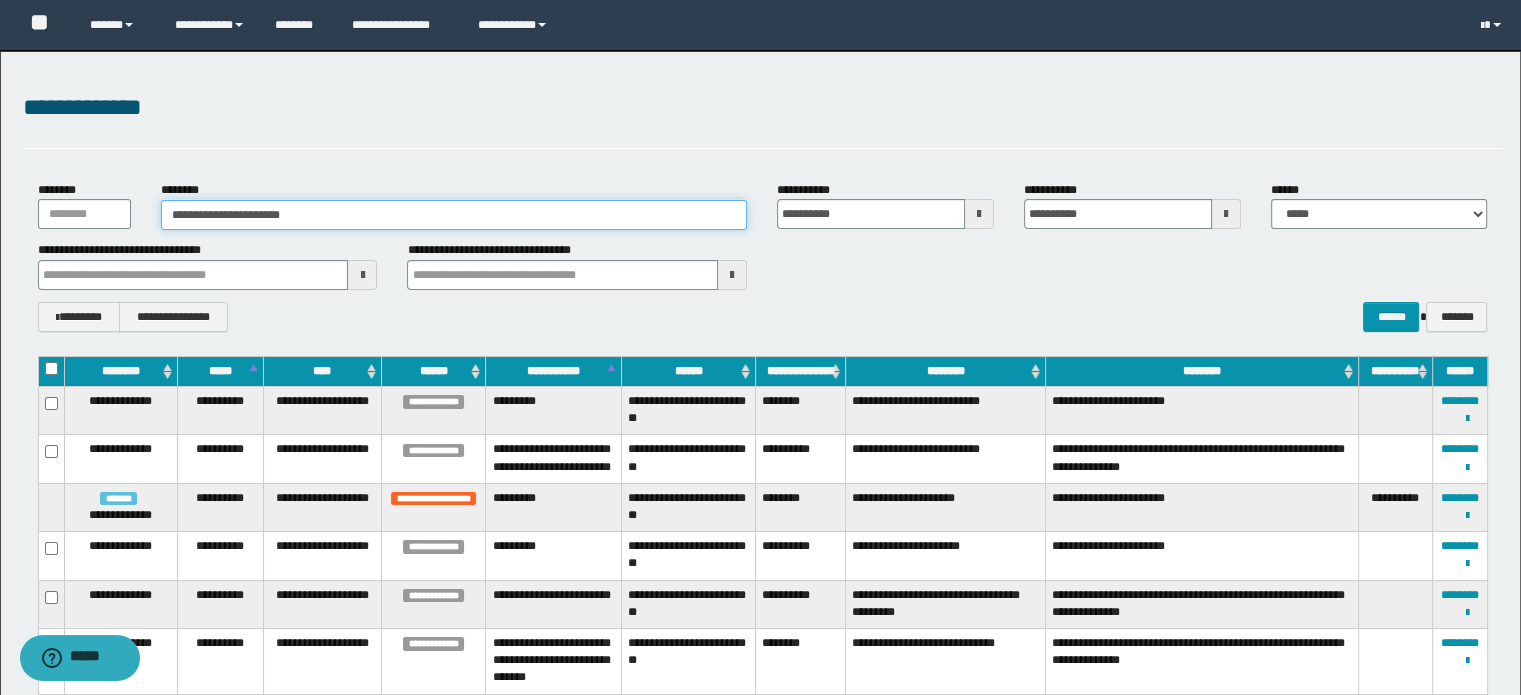 type on "**********" 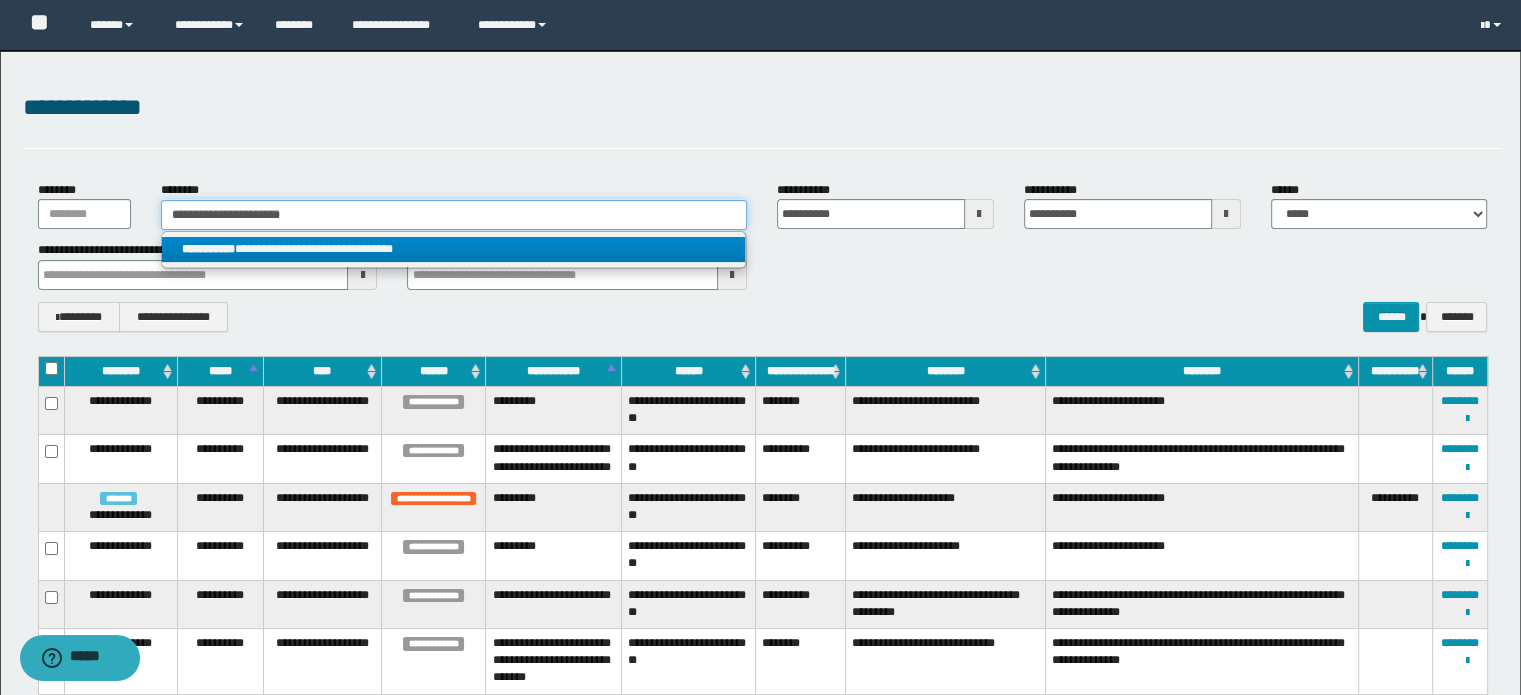 type on "**********" 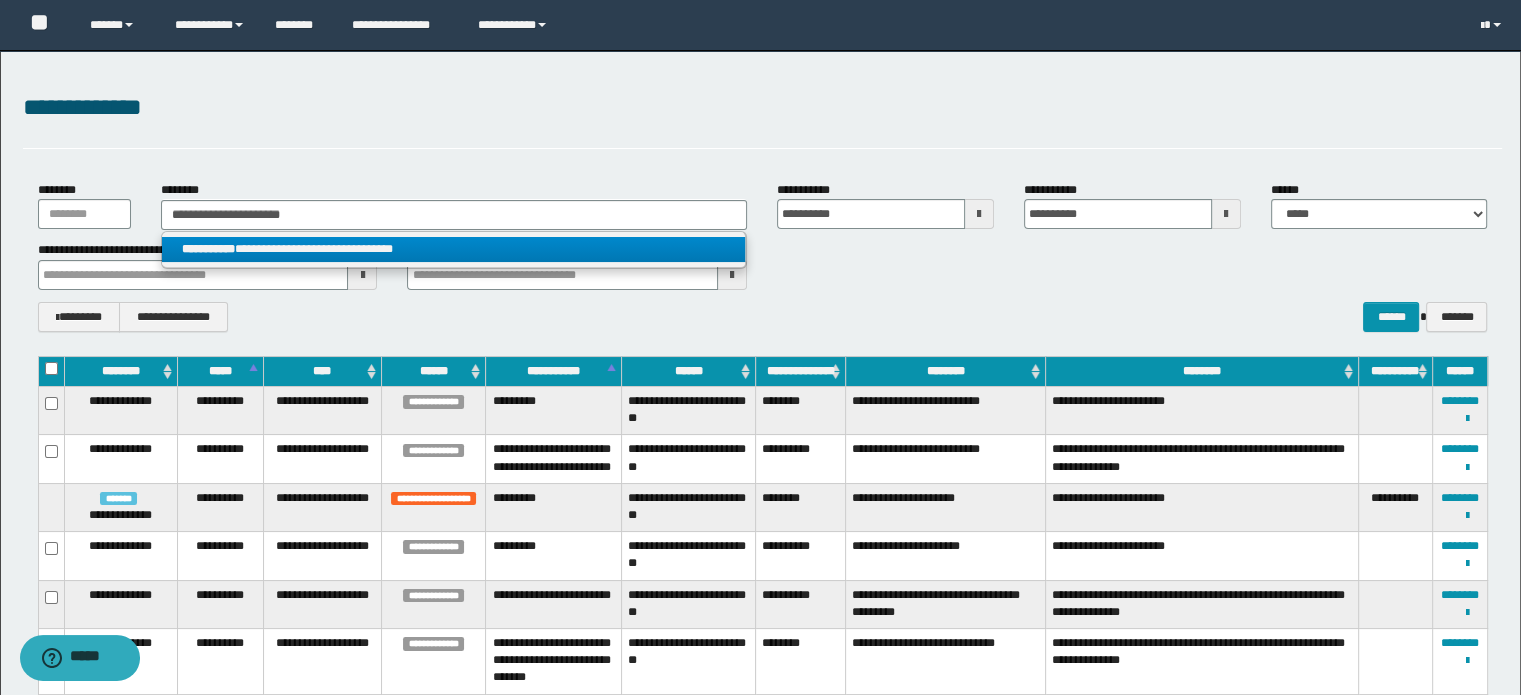 click on "**********" at bounding box center (454, 249) 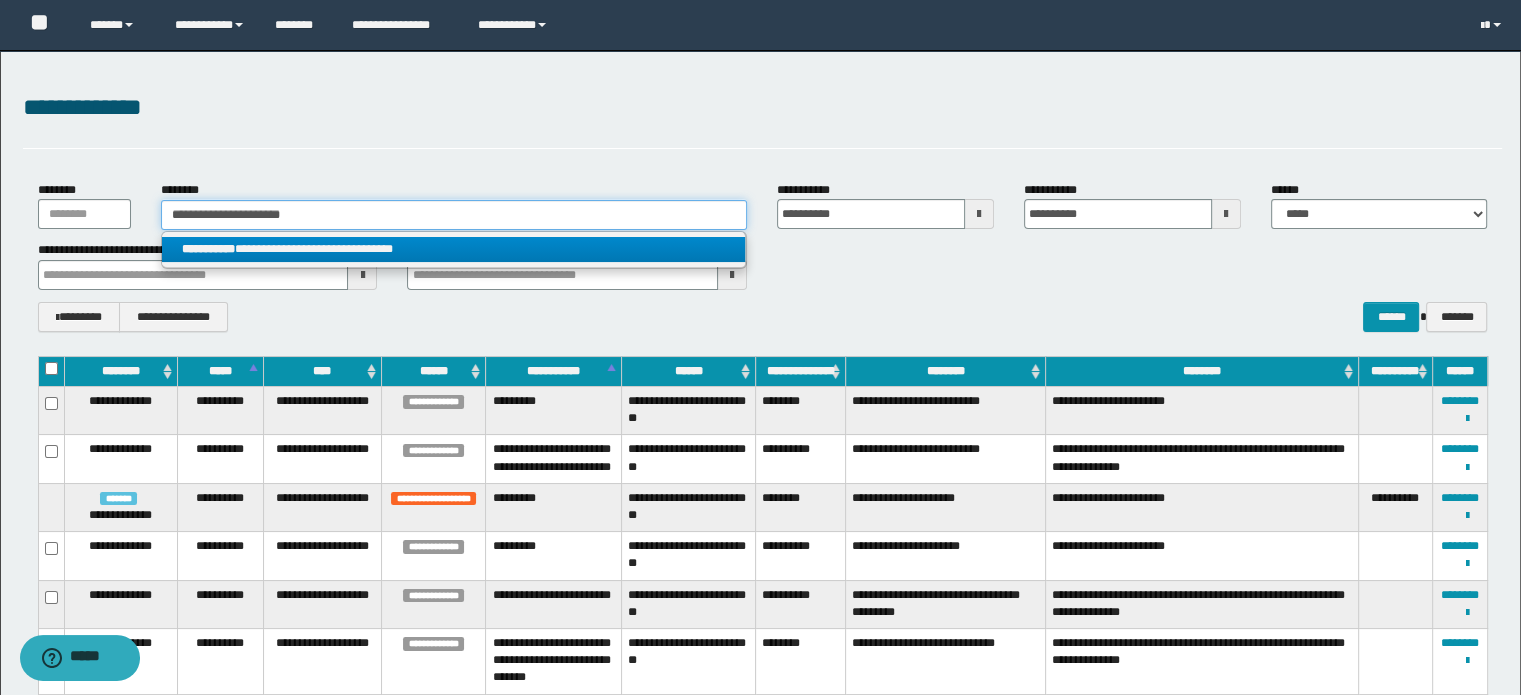 type 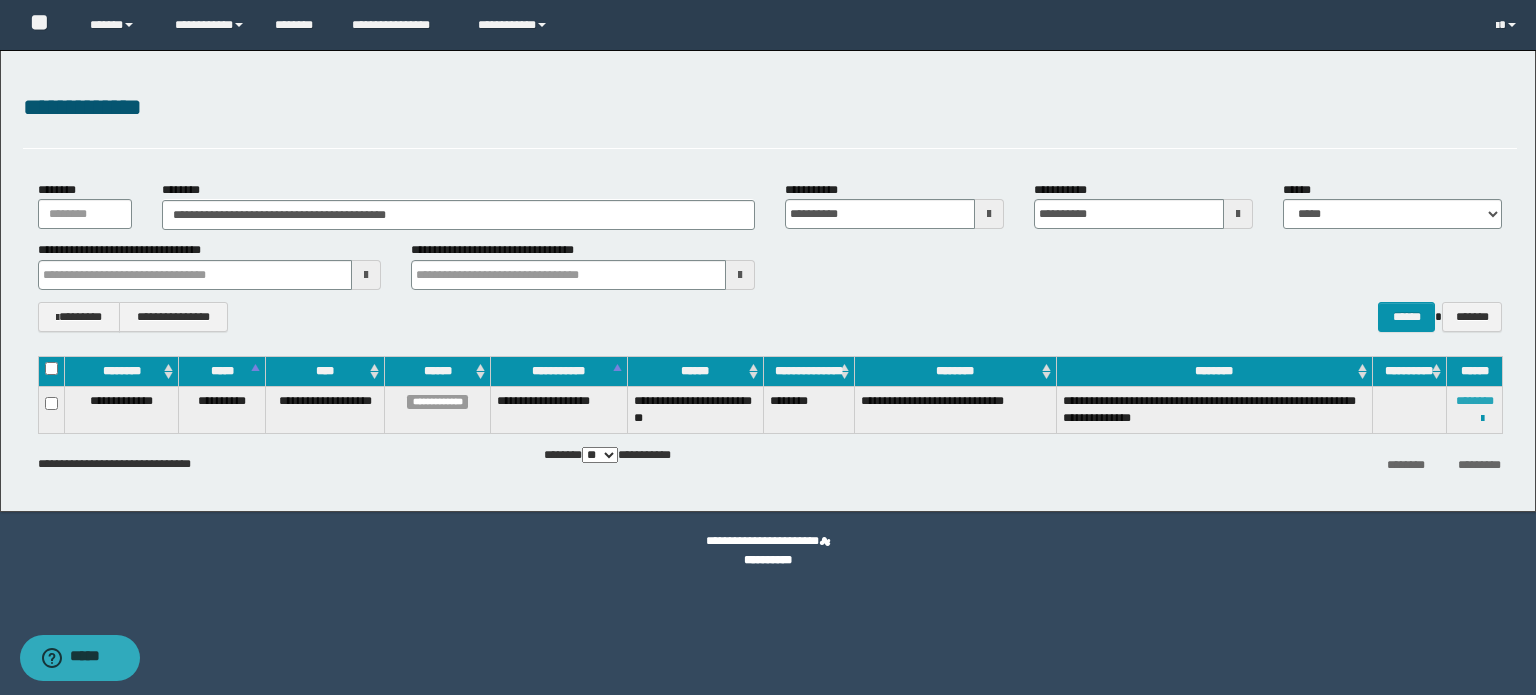 click on "********" at bounding box center (1475, 401) 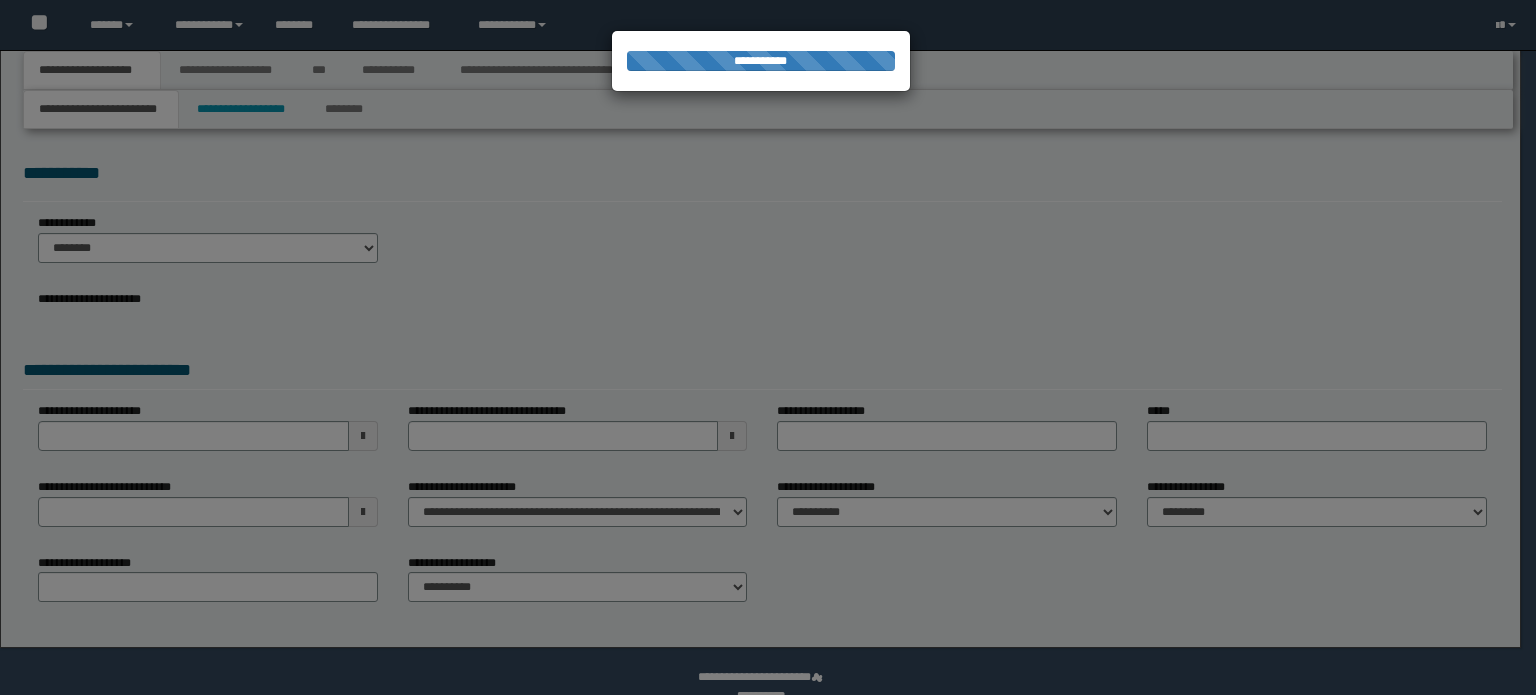 scroll, scrollTop: 0, scrollLeft: 0, axis: both 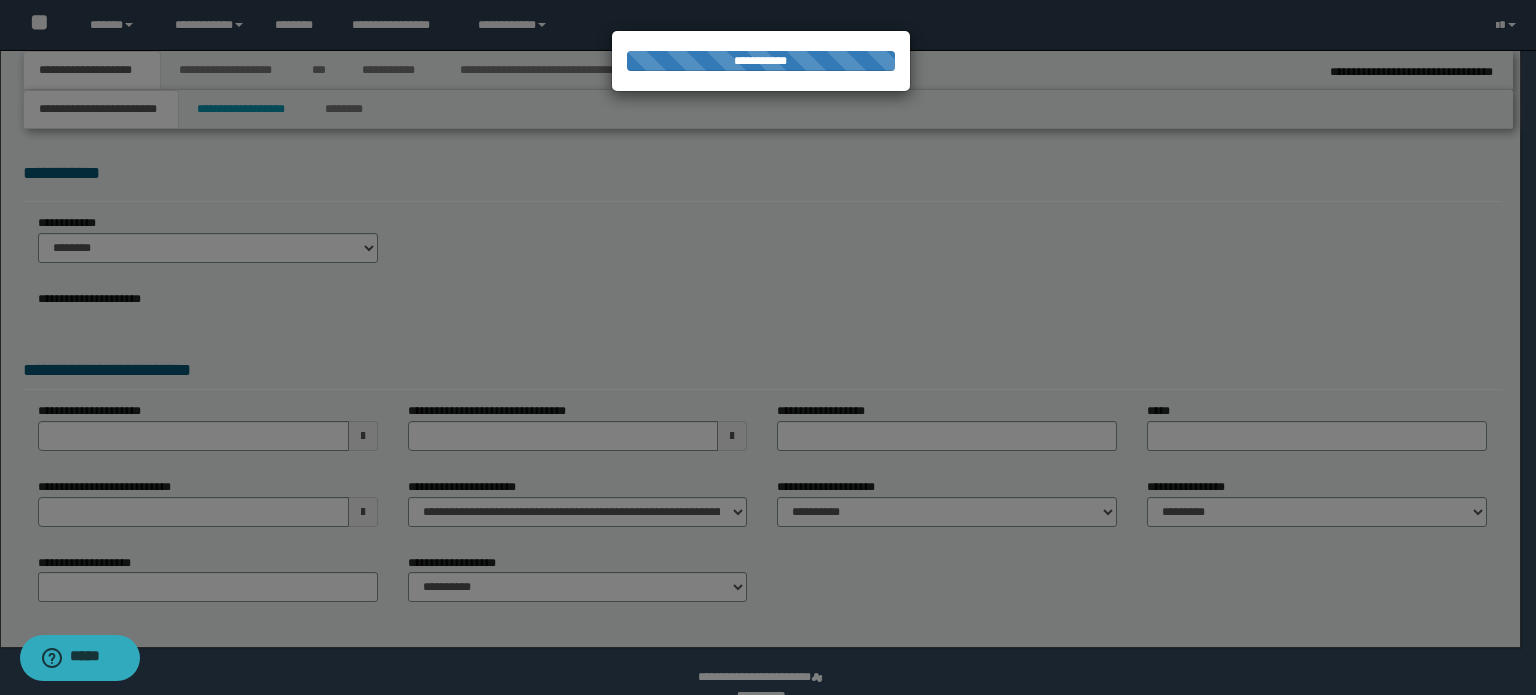 select on "*" 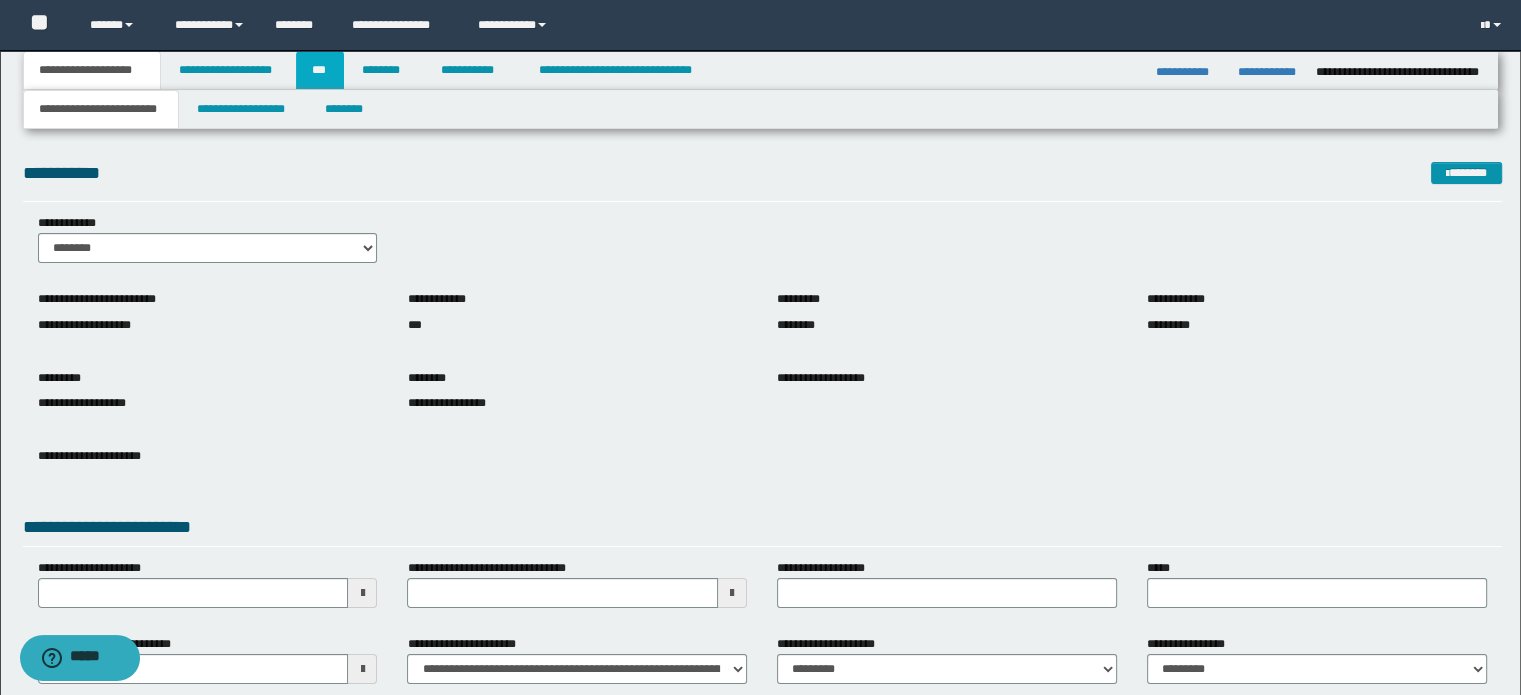 click on "***" at bounding box center (320, 70) 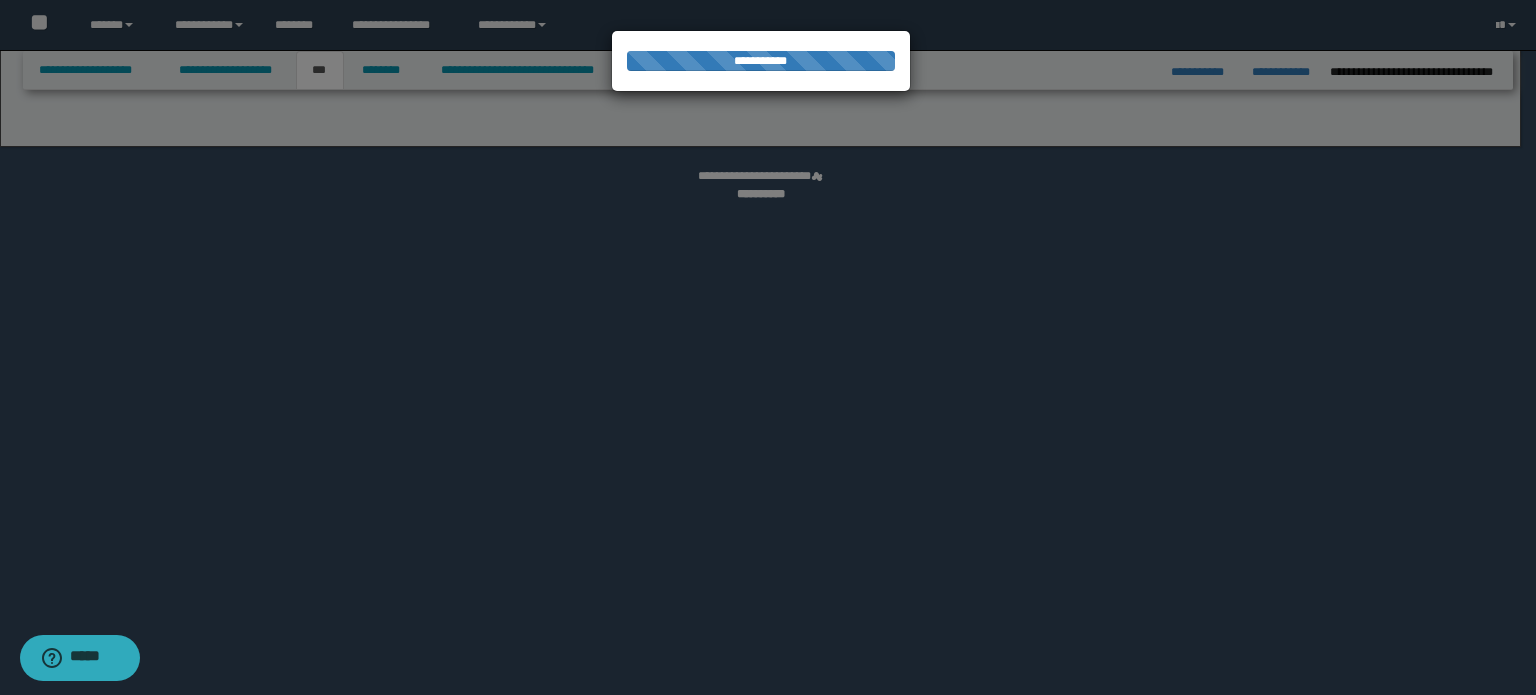 select on "*" 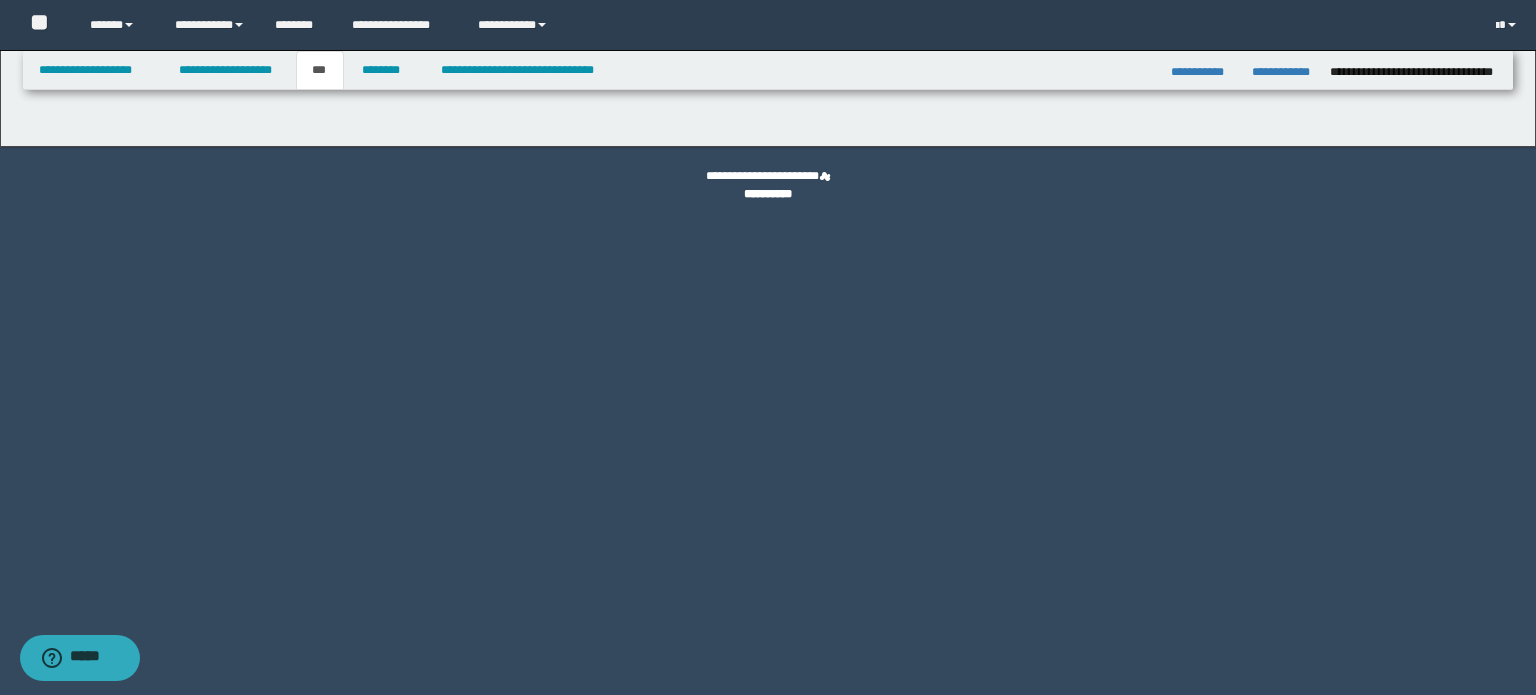 select on "*" 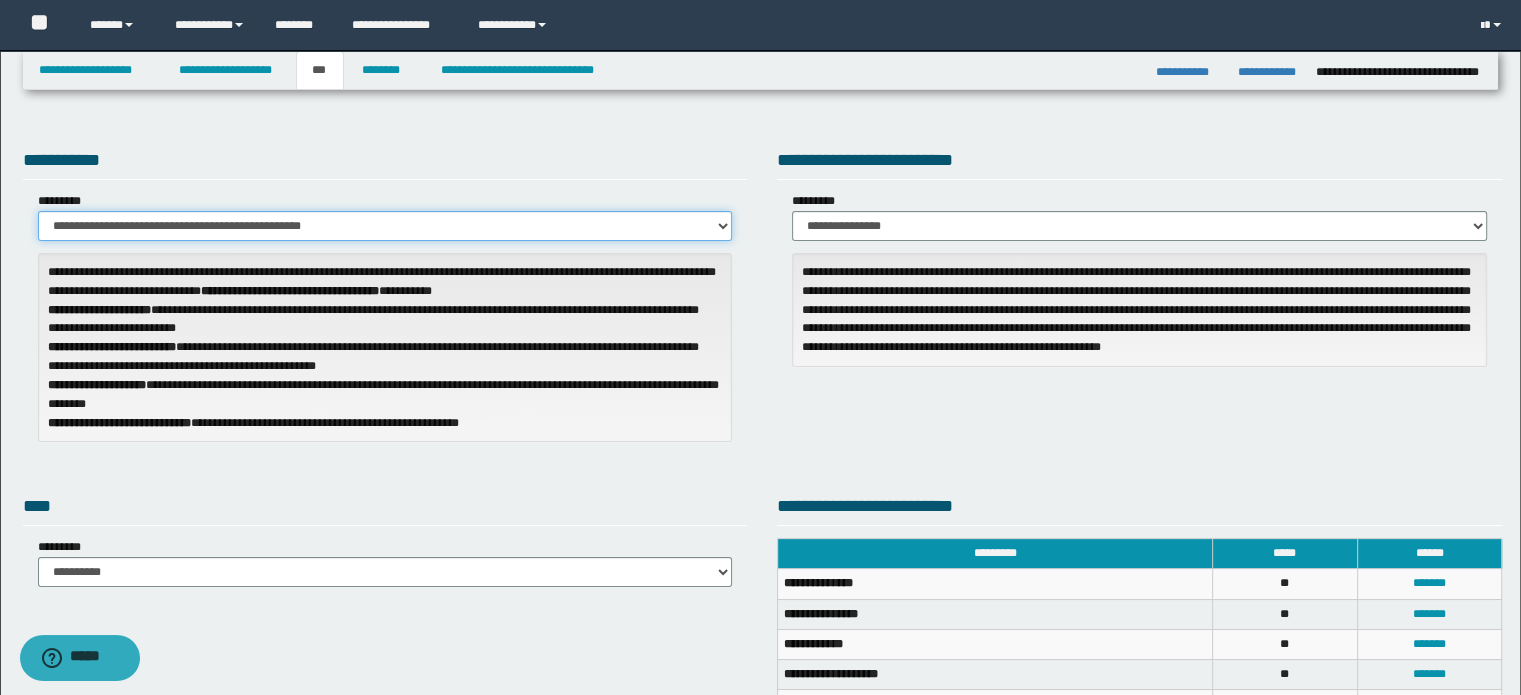 click on "**********" at bounding box center (385, 226) 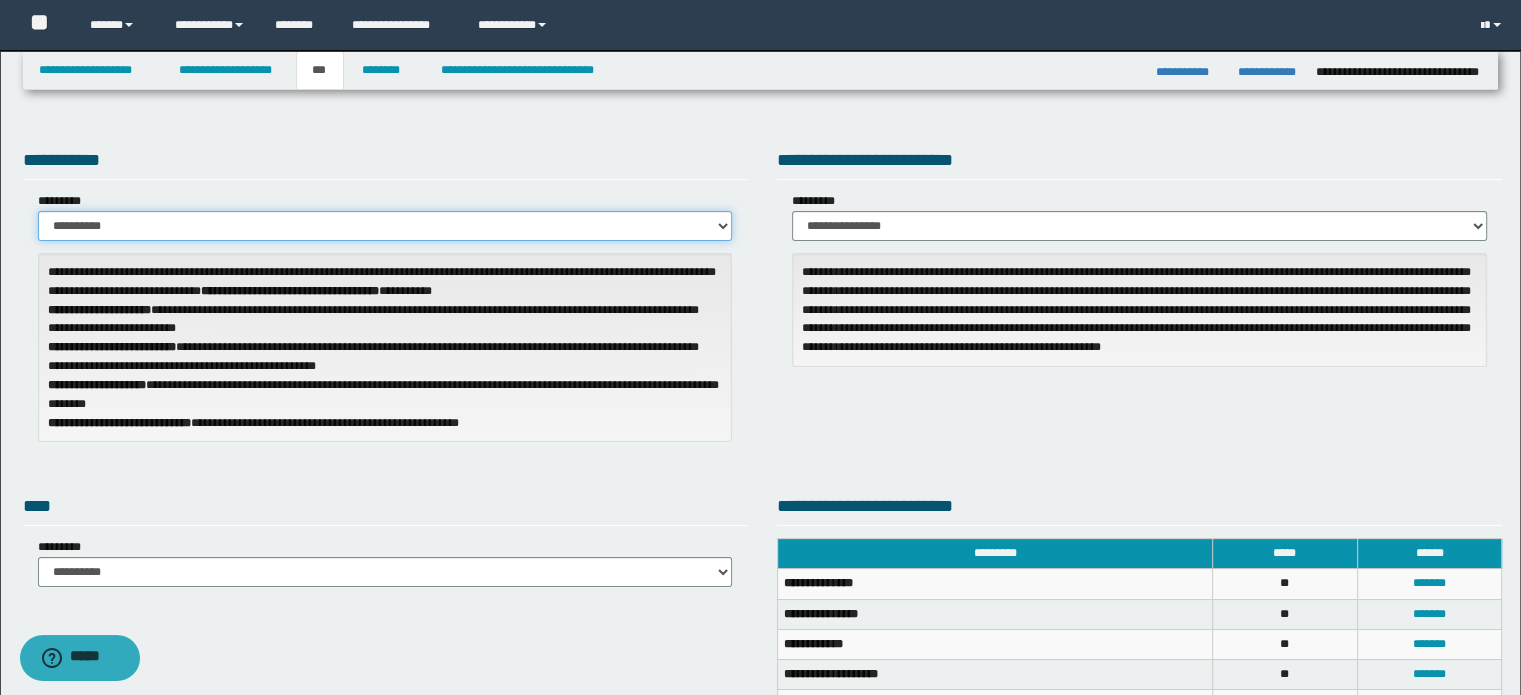 click on "**********" at bounding box center (385, 226) 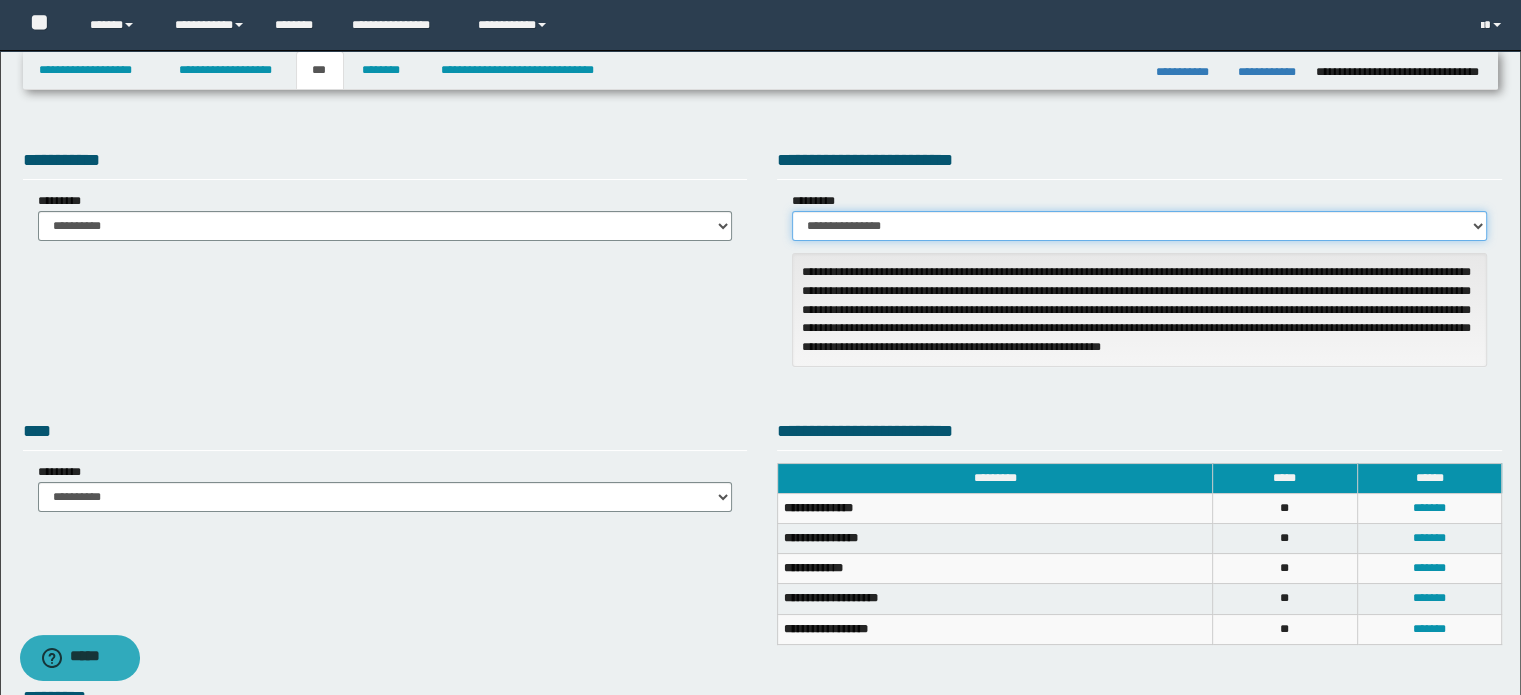 click on "**********" at bounding box center [1139, 226] 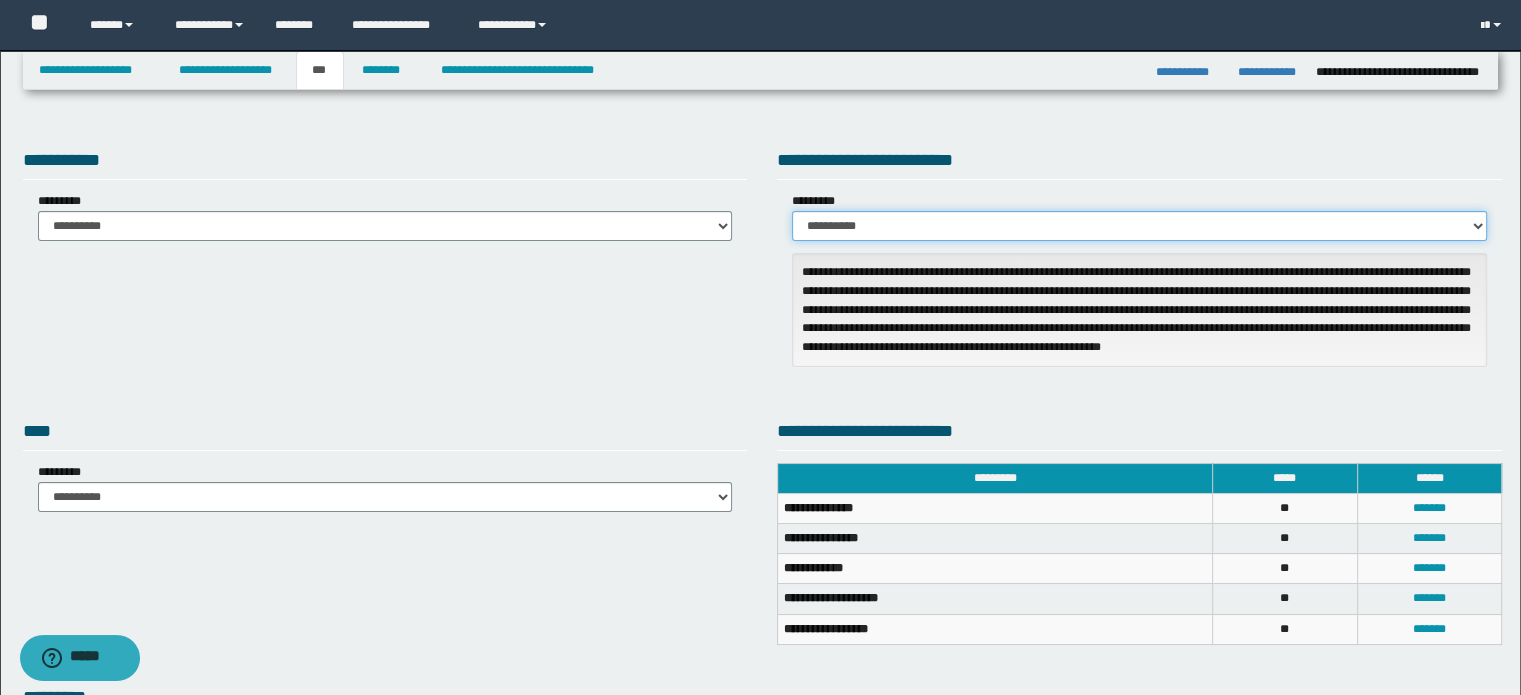 click on "**********" at bounding box center (1139, 226) 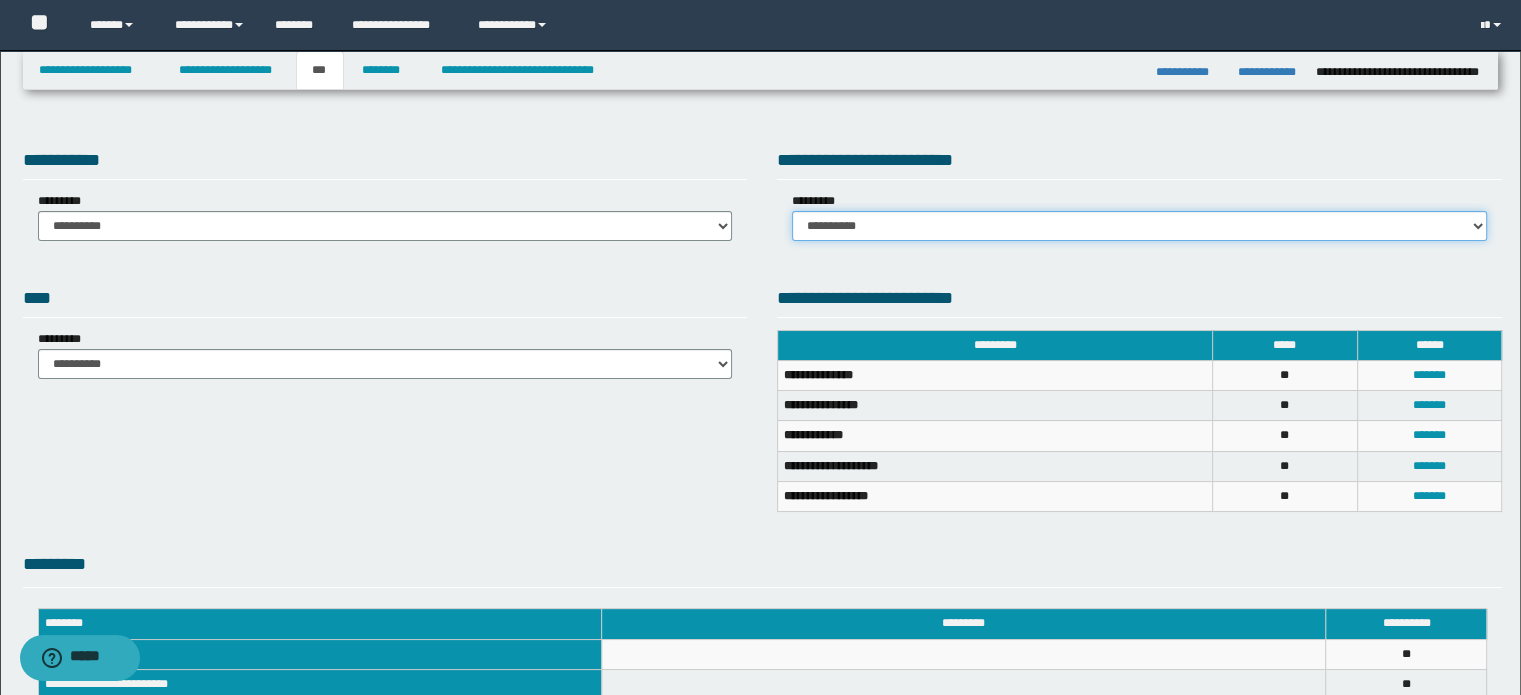 scroll, scrollTop: 100, scrollLeft: 0, axis: vertical 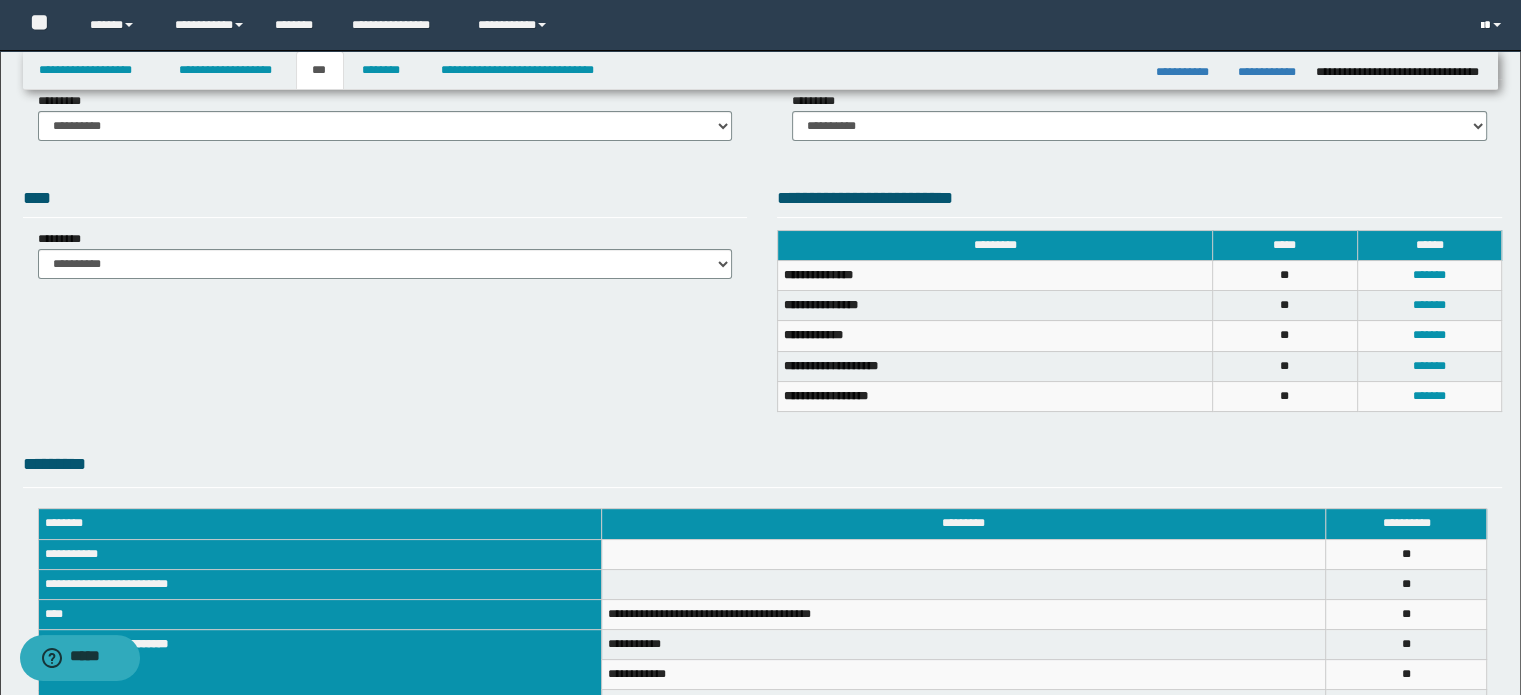 click at bounding box center (1497, 25) 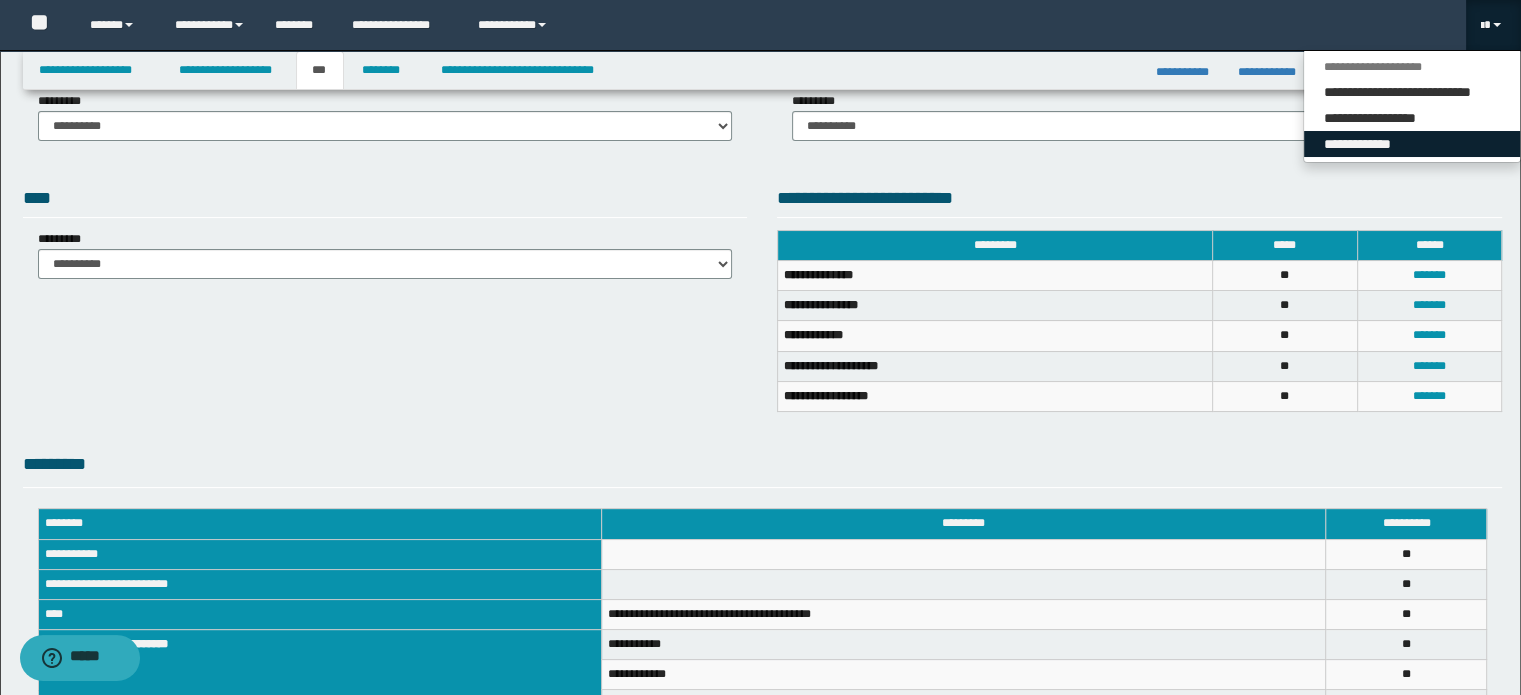 click on "**********" at bounding box center [1412, 144] 